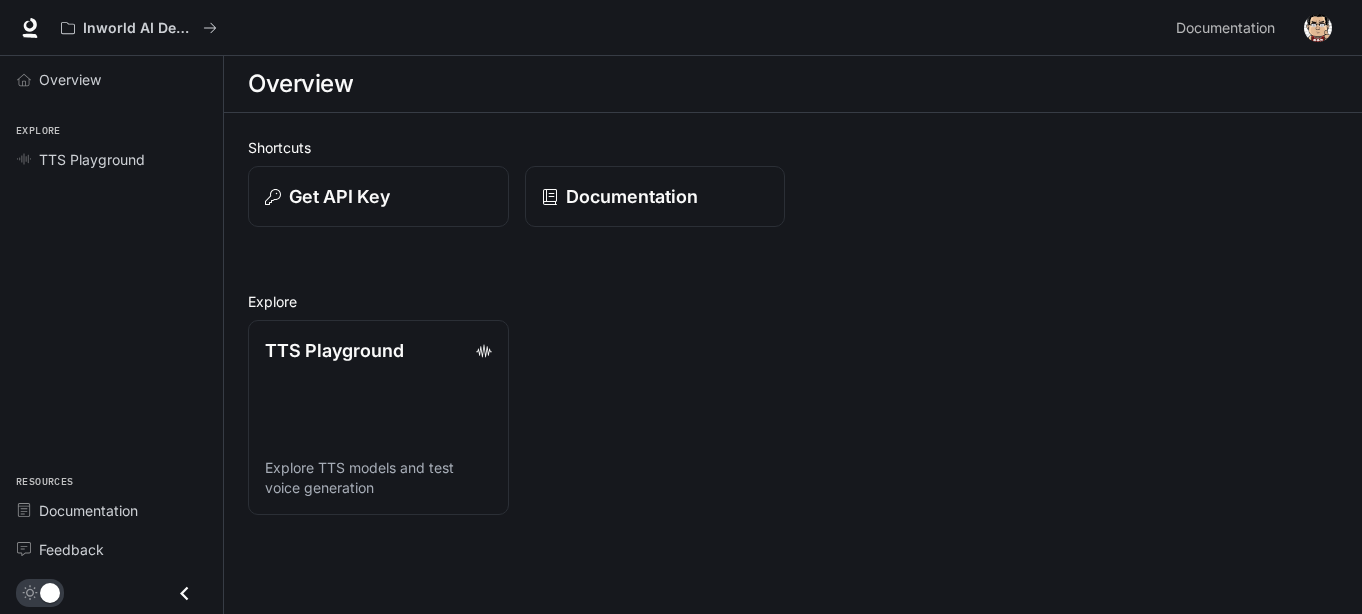 scroll, scrollTop: 0, scrollLeft: 0, axis: both 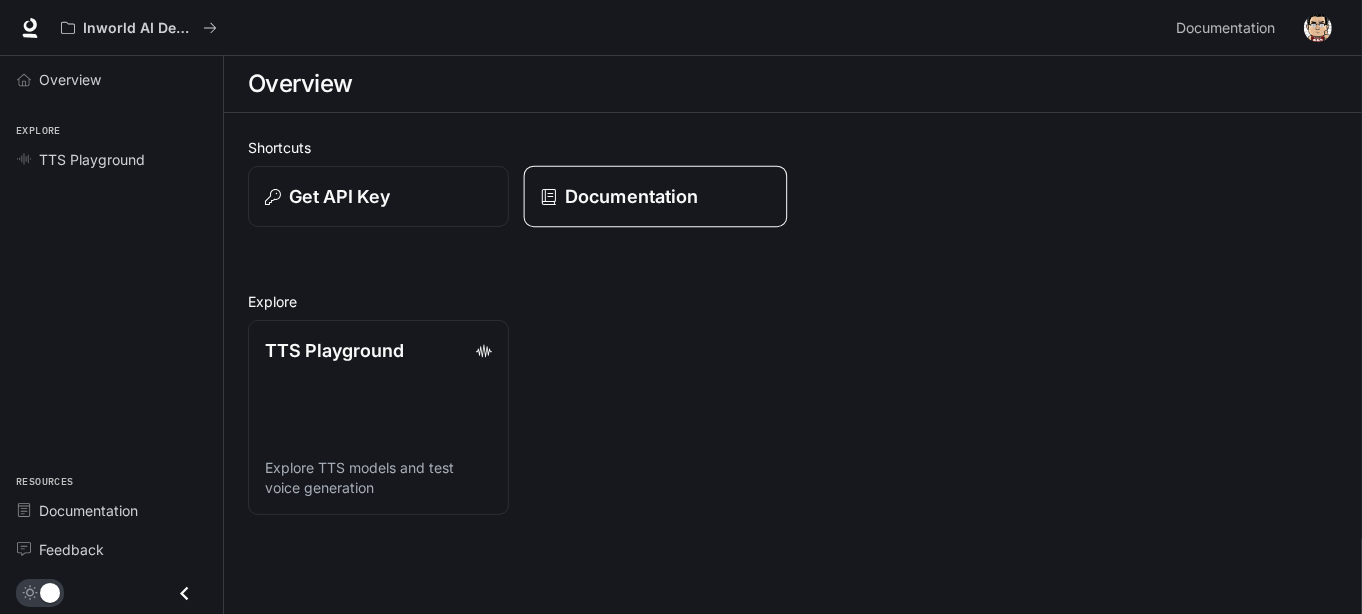 click on "Documentation" at bounding box center [654, 197] 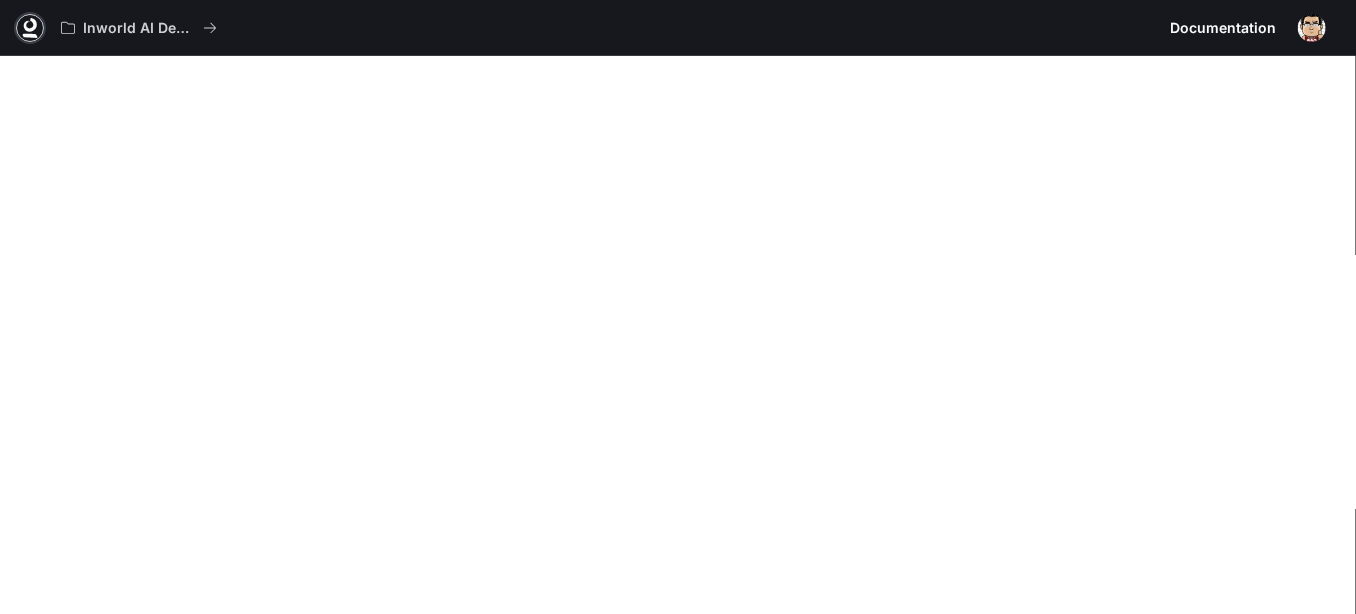 click 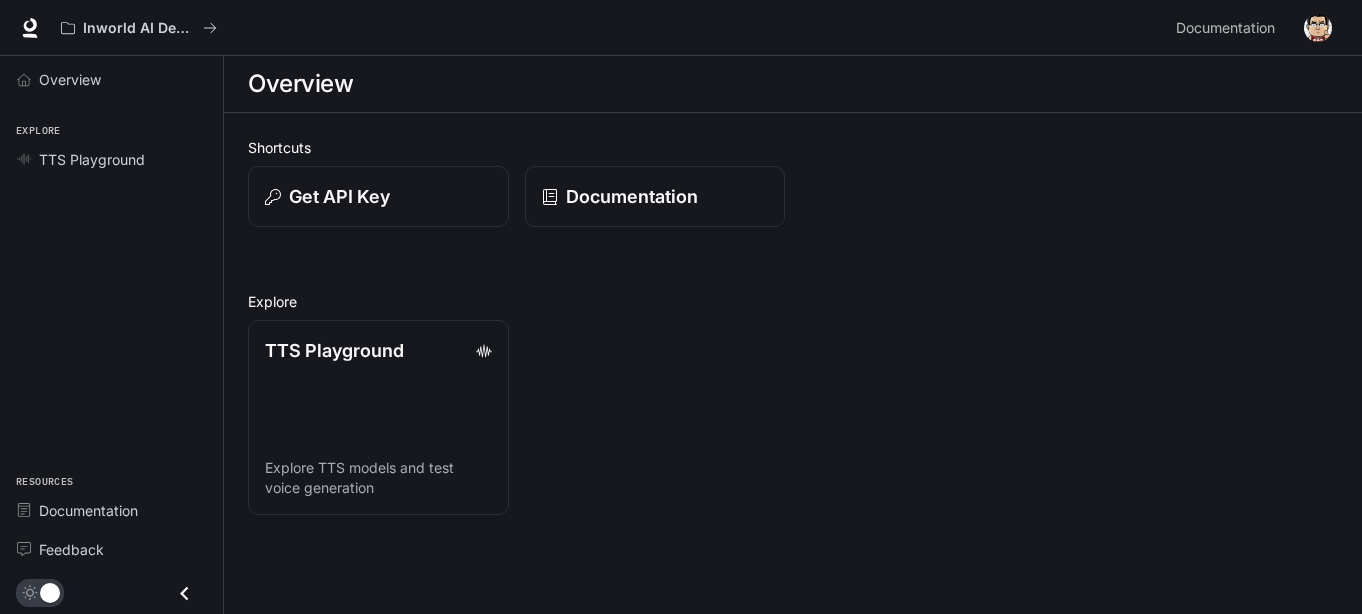 scroll, scrollTop: 0, scrollLeft: 0, axis: both 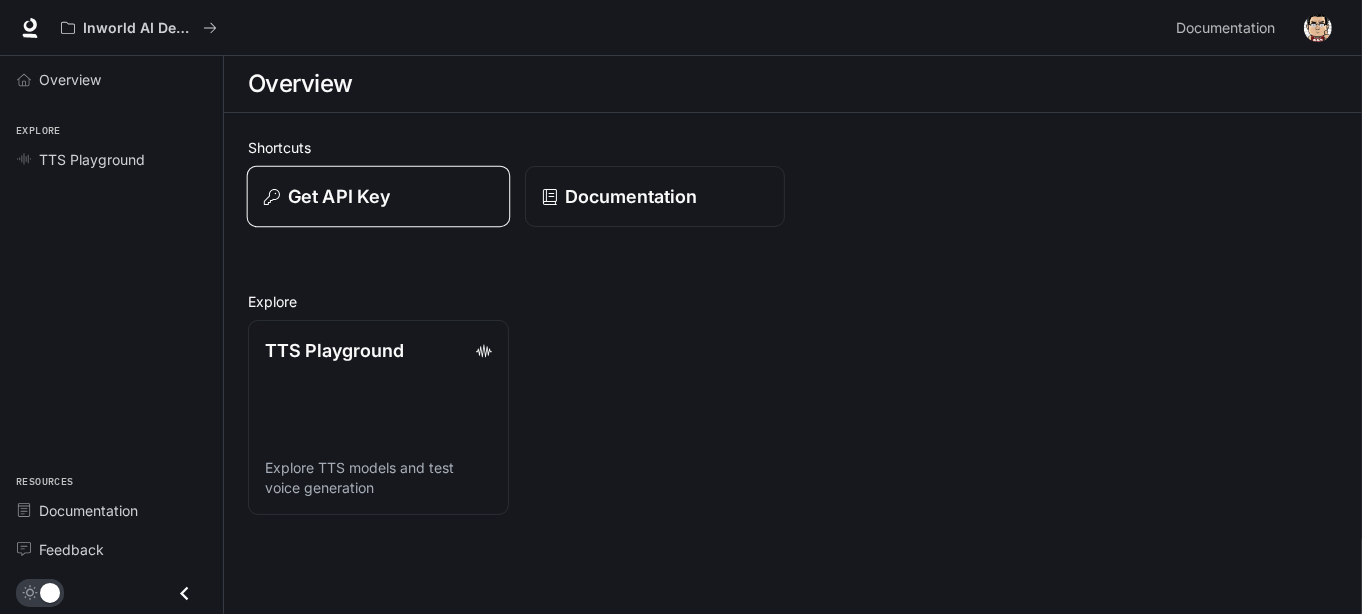click on "Get API Key" at bounding box center [378, 196] 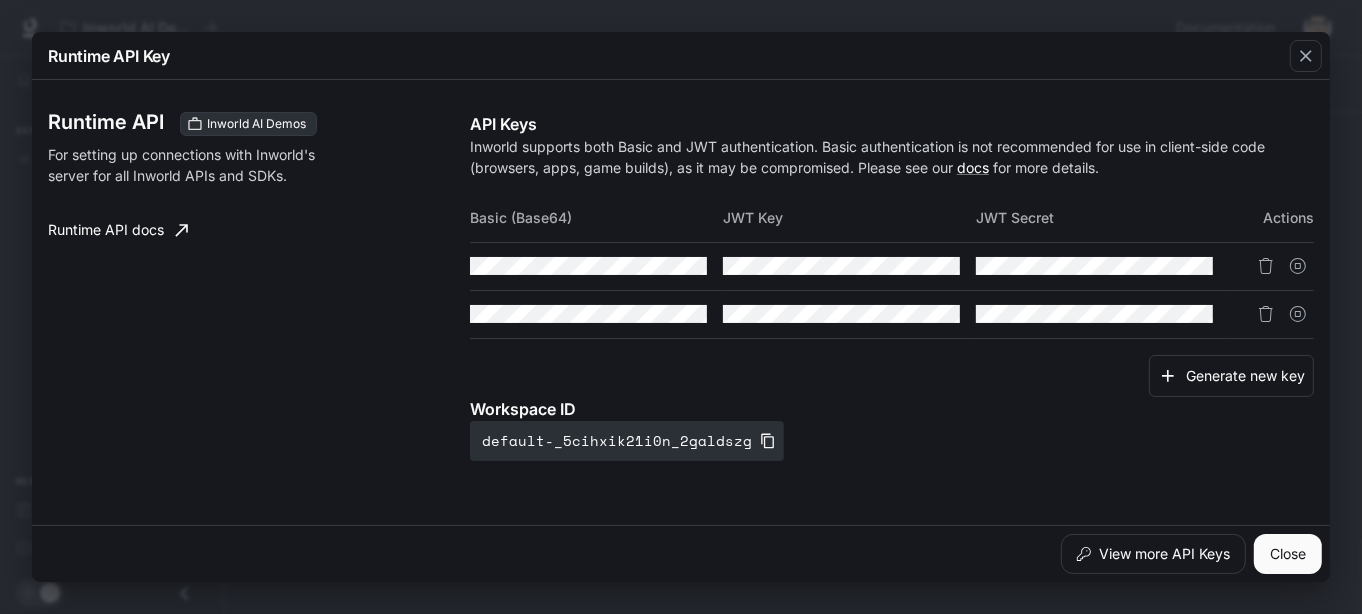 click at bounding box center [1272, 314] 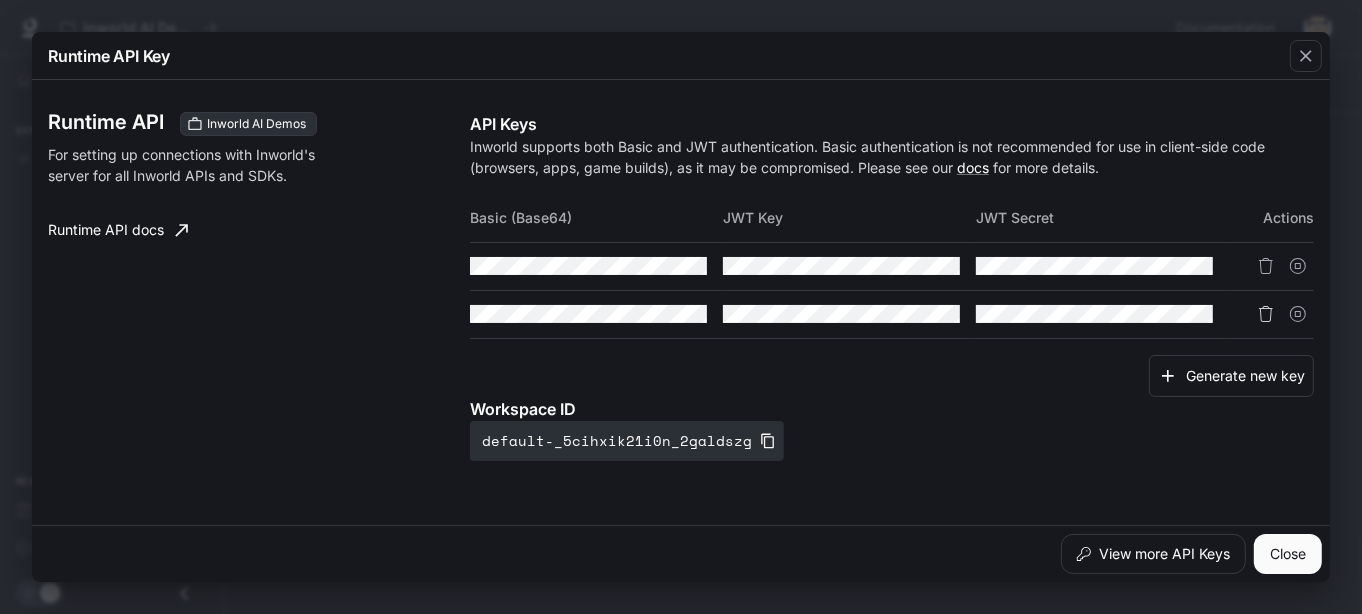 click 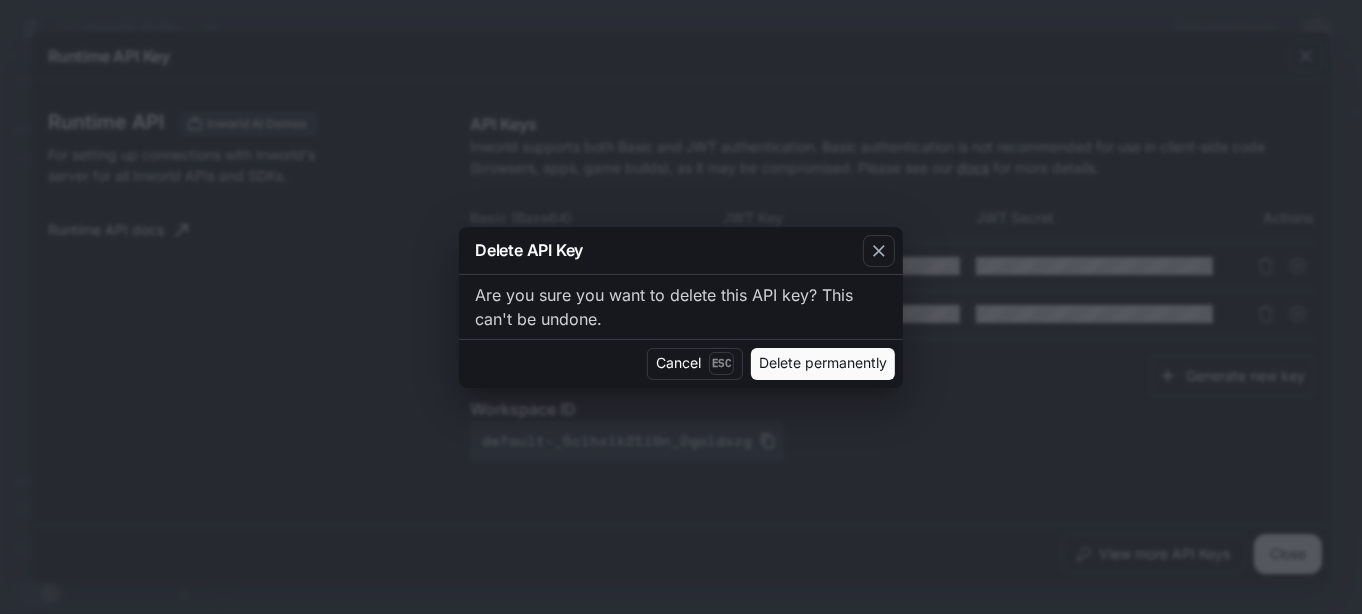 click on "Delete permanently" at bounding box center [823, 364] 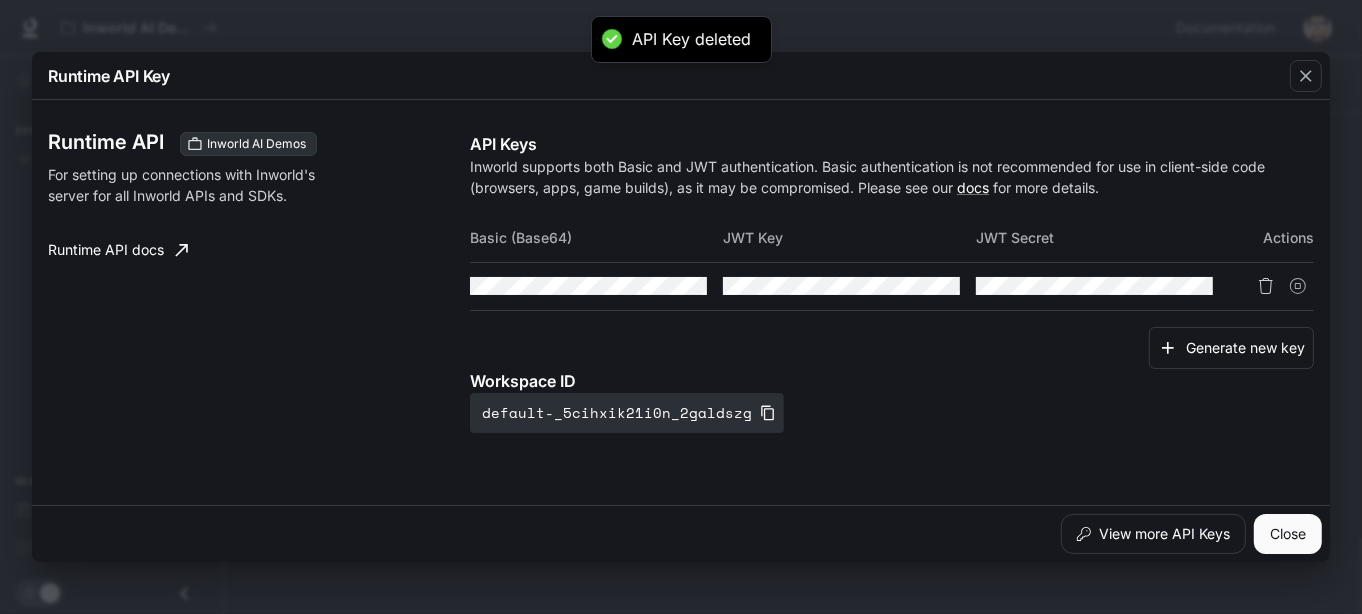 click at bounding box center [1266, 286] 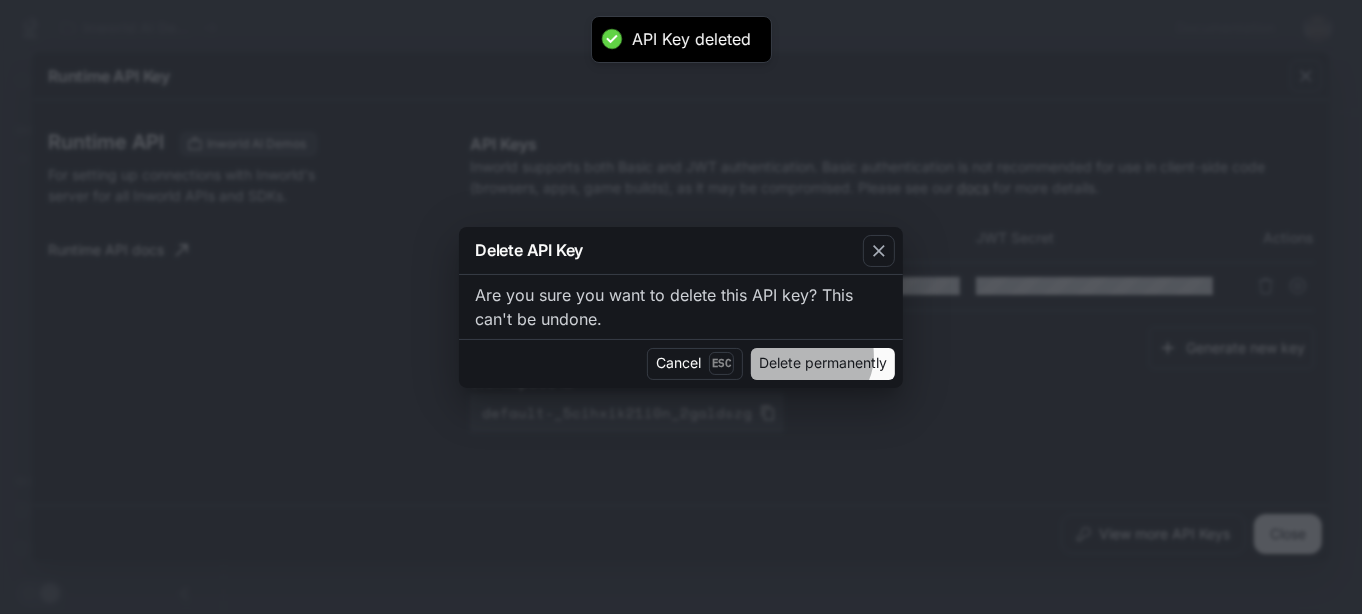 click on "Delete permanently" at bounding box center (823, 364) 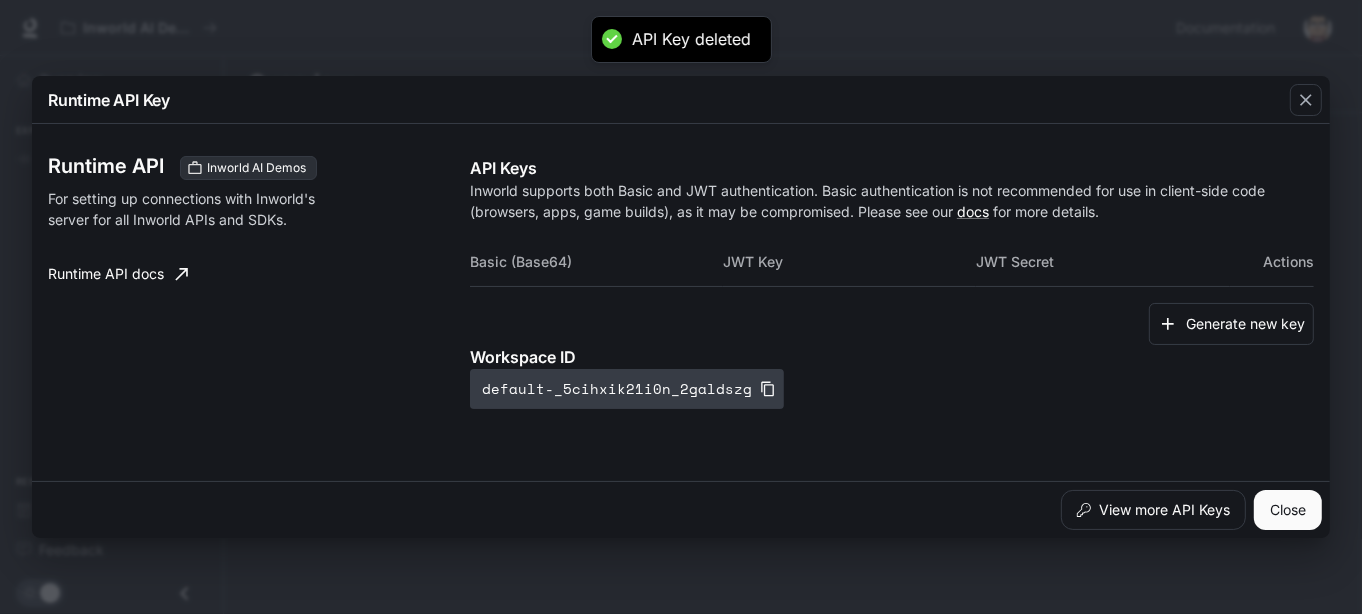 click on "default-_5cihxik21i0n_2galdszg" at bounding box center [627, 389] 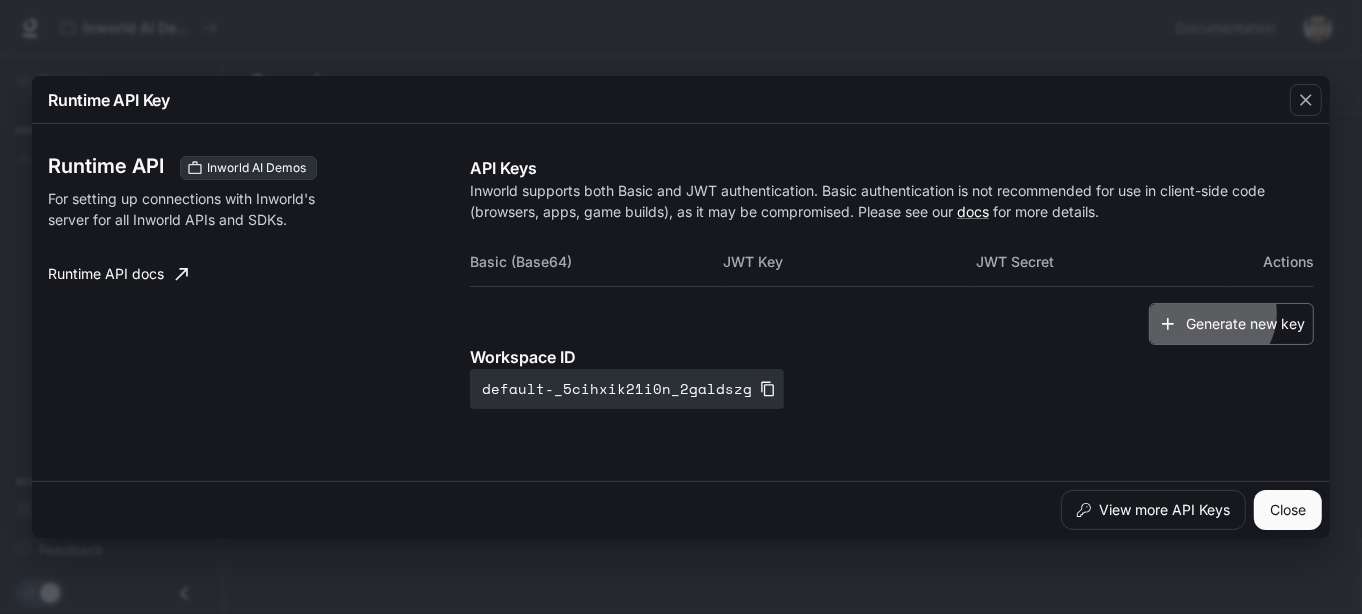 click on "Generate new key" at bounding box center [1231, 324] 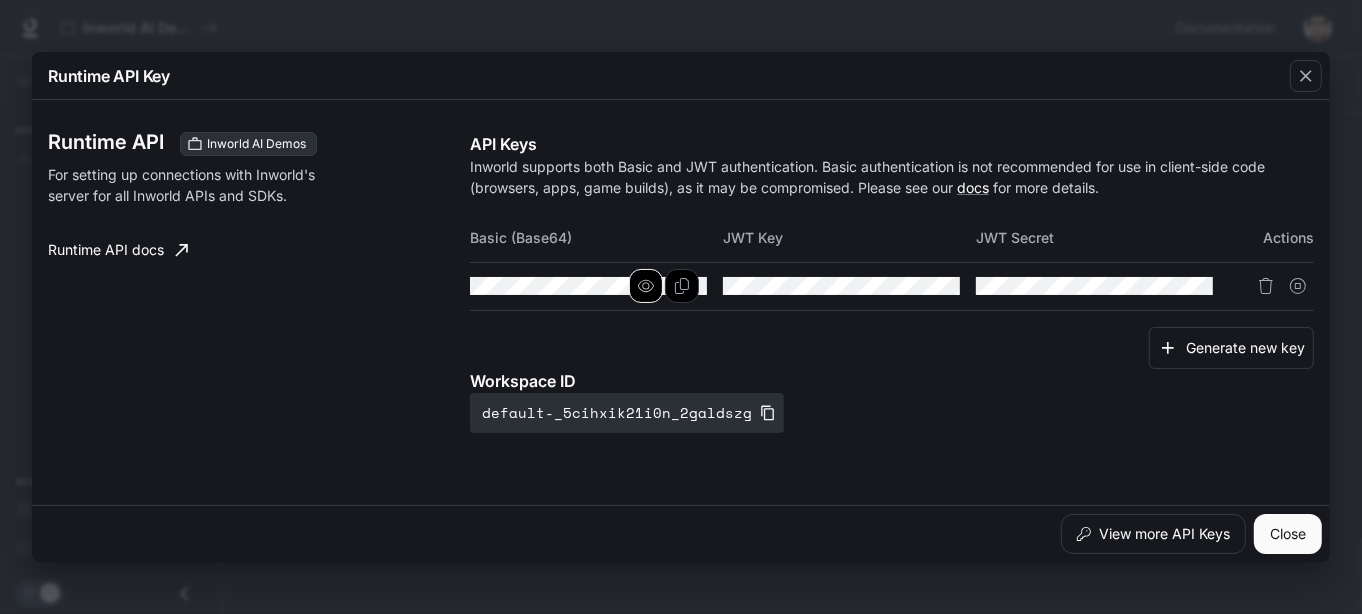 click 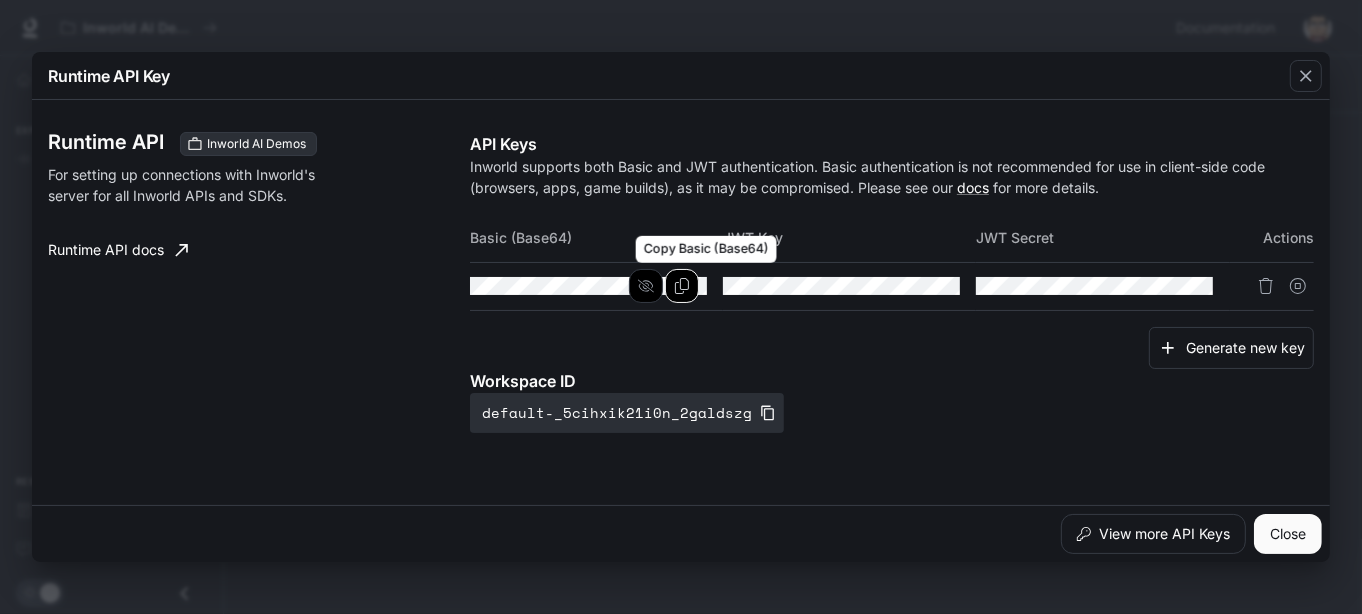 click 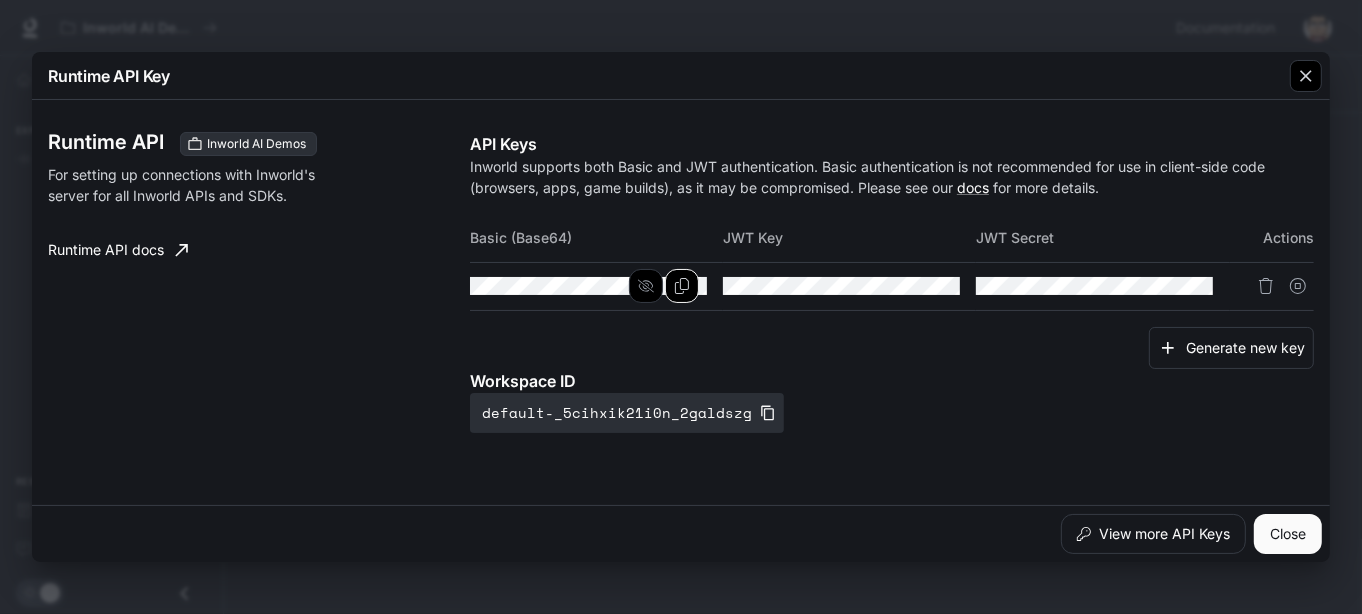 click 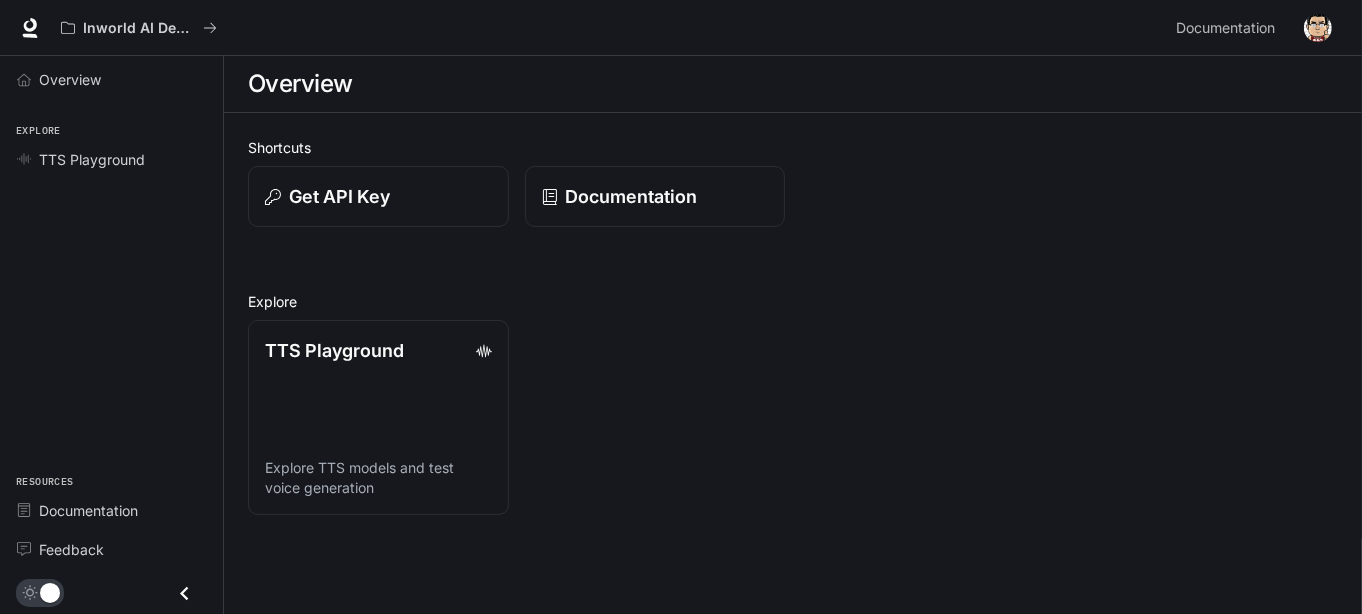 click at bounding box center (1318, 28) 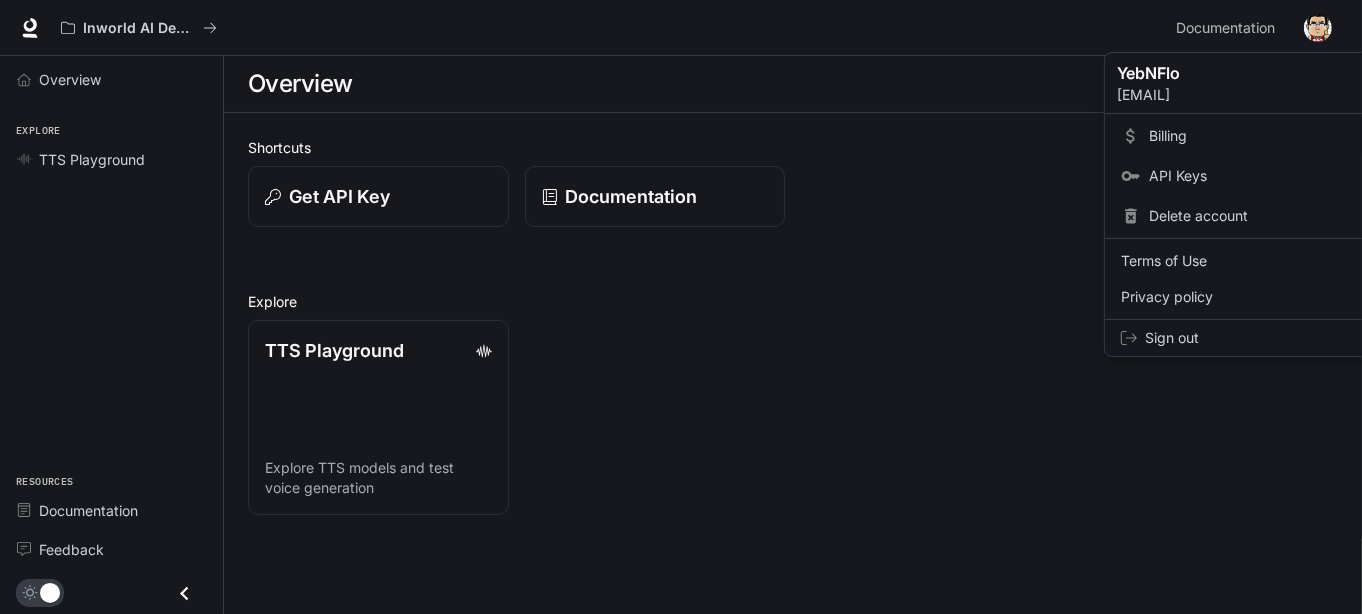 click on "Billing" at bounding box center [1278, 136] 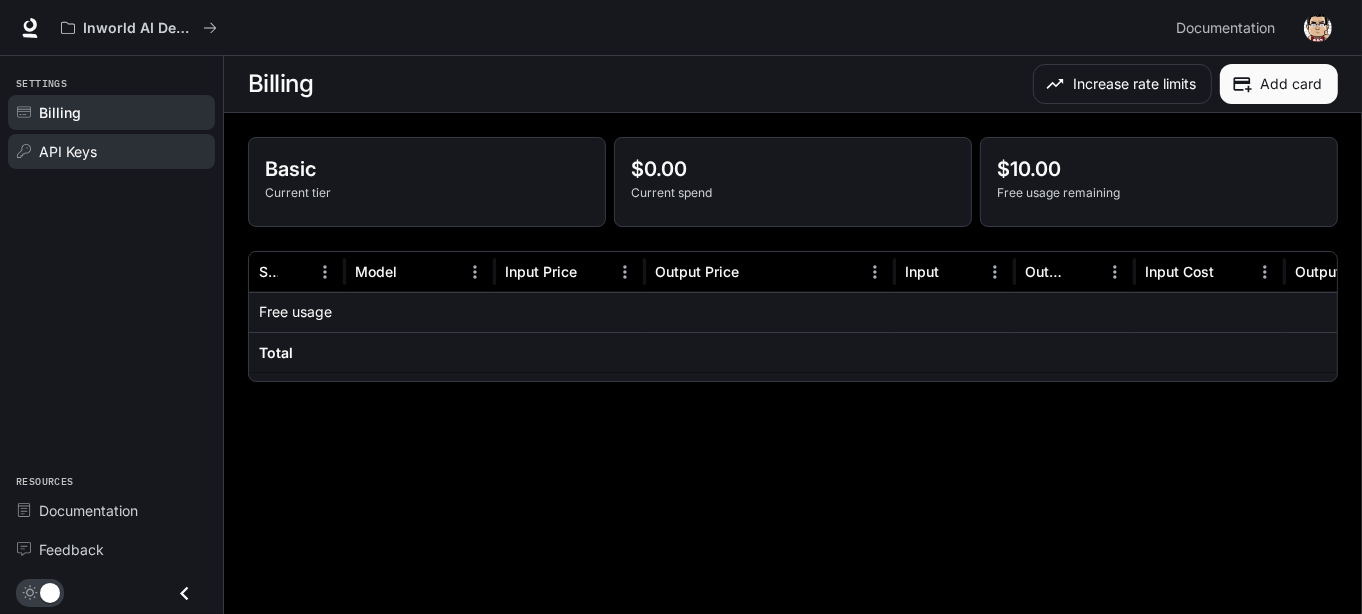 click on "API Keys" at bounding box center [68, 151] 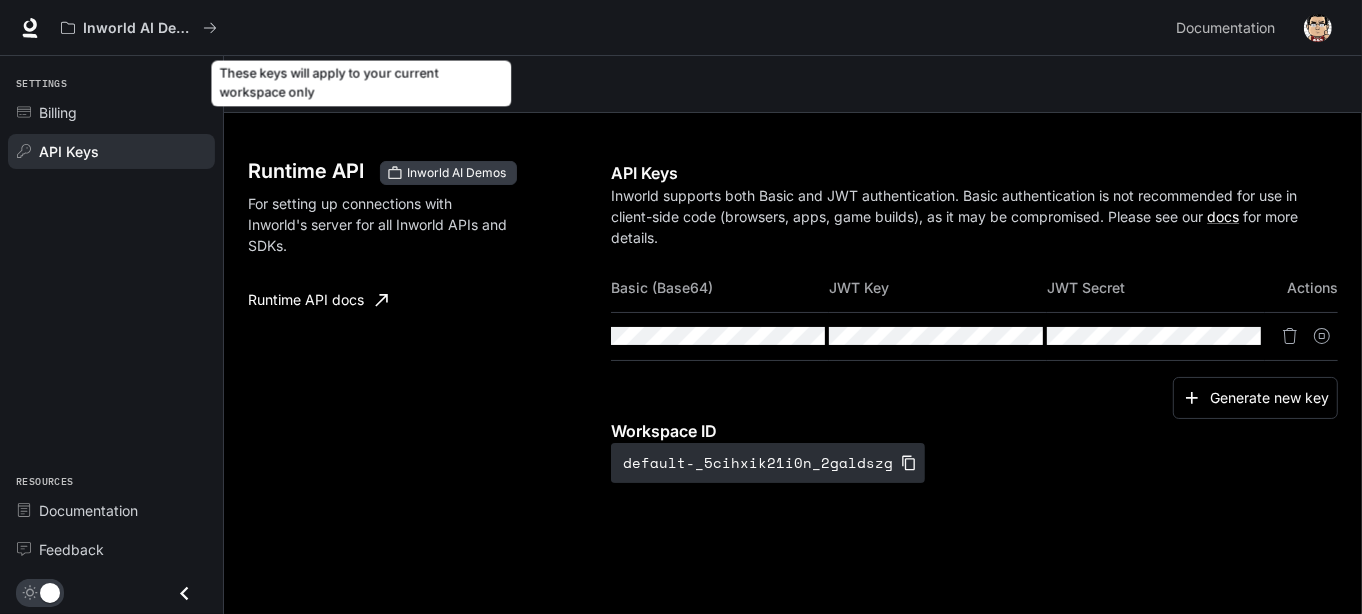 click on "Inworld AI Demos" at bounding box center [456, 173] 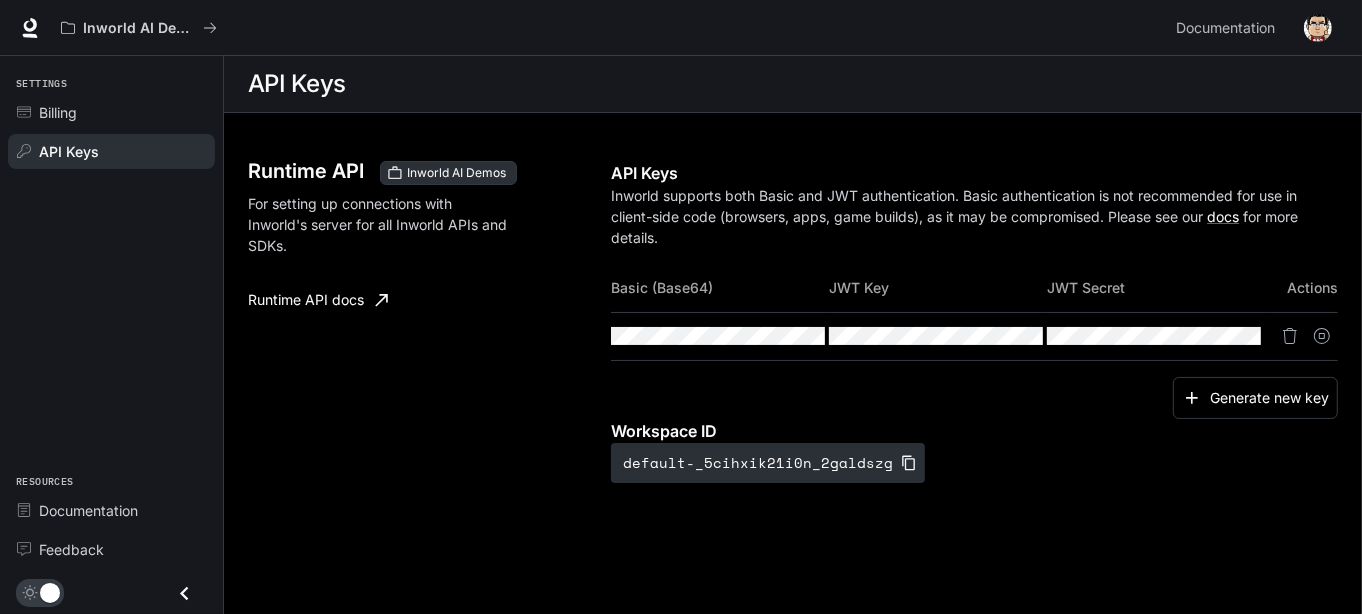 click at bounding box center [1318, 28] 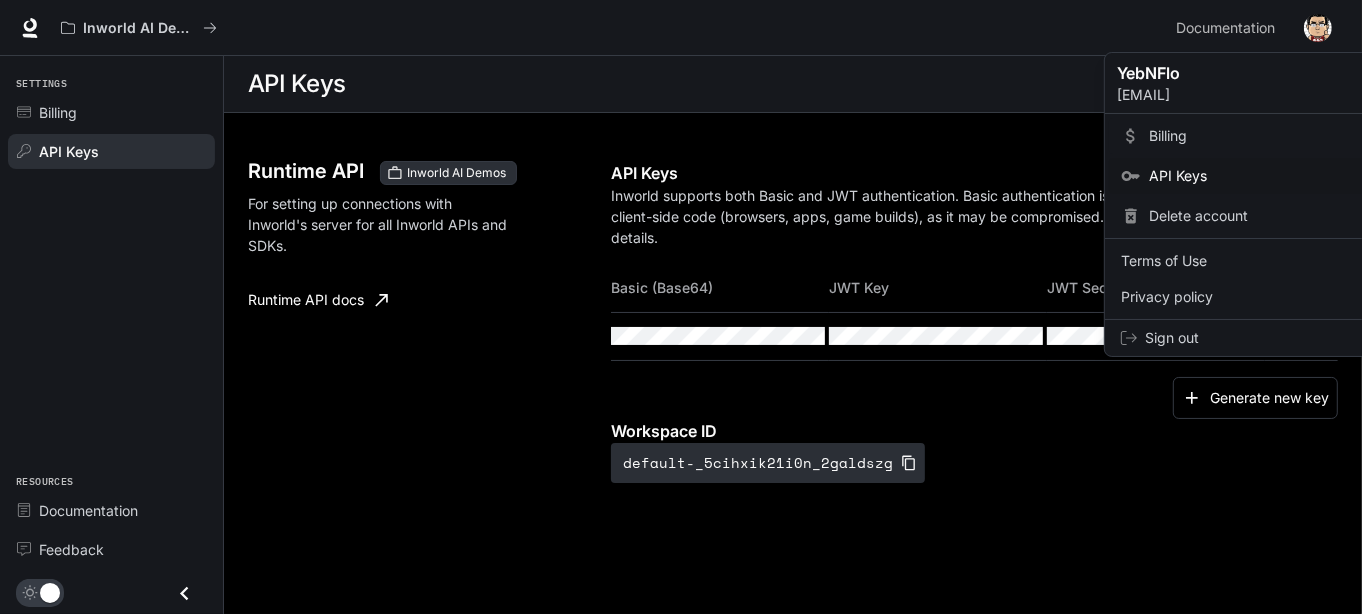 click on "Billing" at bounding box center [1278, 136] 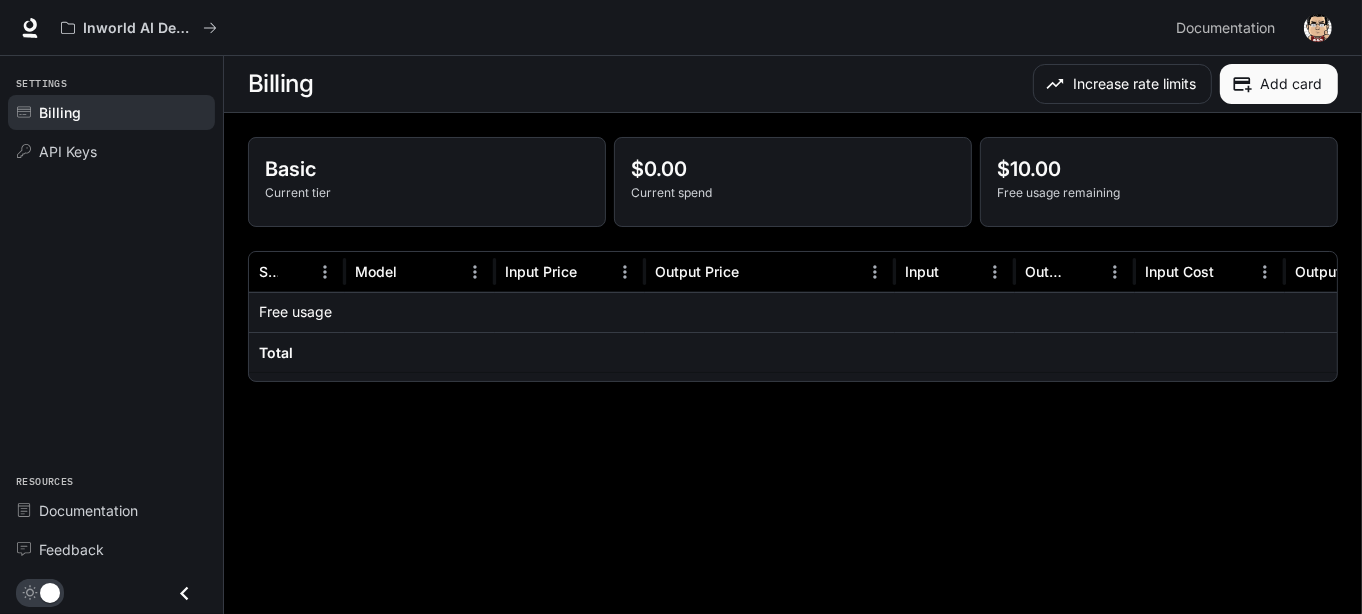 click on "Free usage" at bounding box center (295, 312) 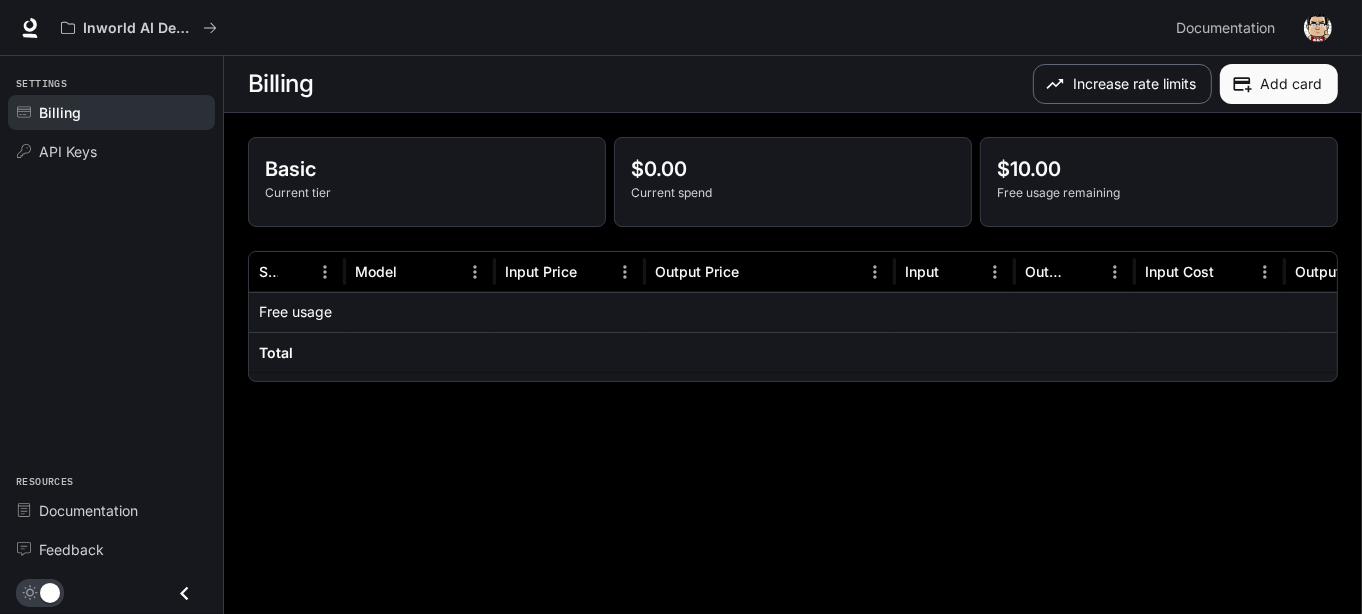 click on "Increase rate limits" at bounding box center [1122, 84] 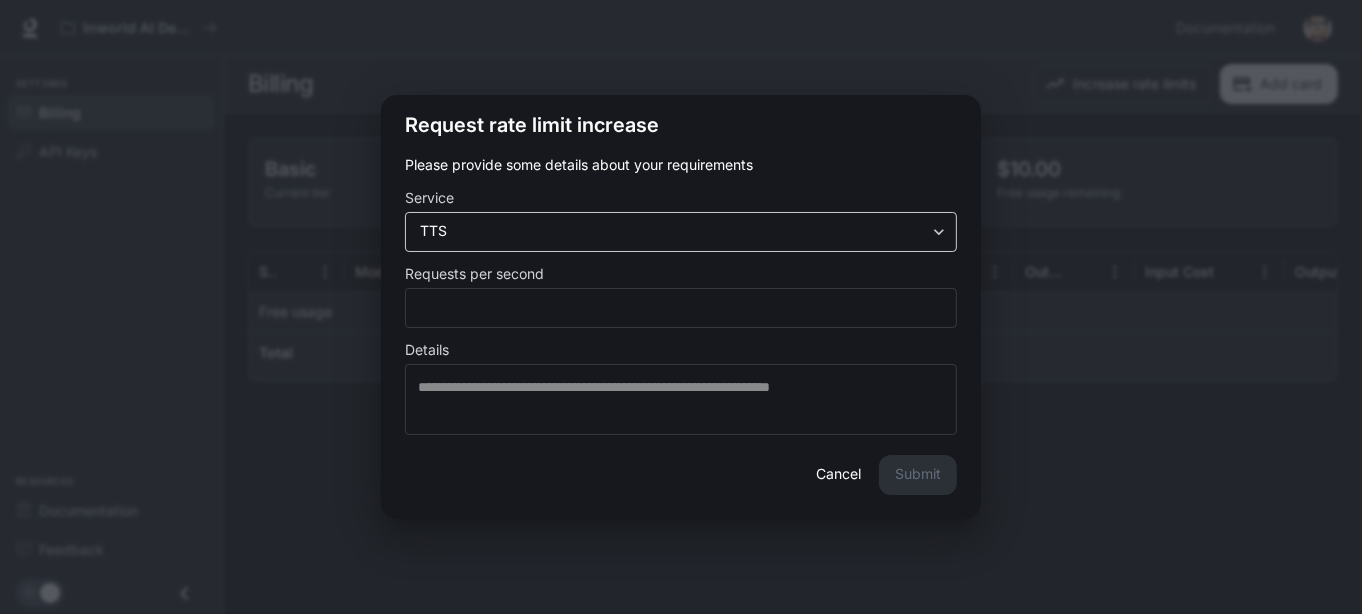 click on "Skip to main content Inworld AI Demos Documentation Documentation Portal Settings Billing API Keys Resources Documentation Feedback Billing Increase rate limits Add card Basic Current tier $0.00 Current spend $10.00 Free usage remaining Service Model Input Price Output Price Input Output Input Cost Output Cost Total Cost Free usage -$10.00 Total $0.00 Rows per page: 100 *** 1–2 of 2 Request rate limit increase Please provide some details about your requirements Service TTS *** ​ Requests per second * ​ Details * ​ Cancel Submit" at bounding box center (681, 307) 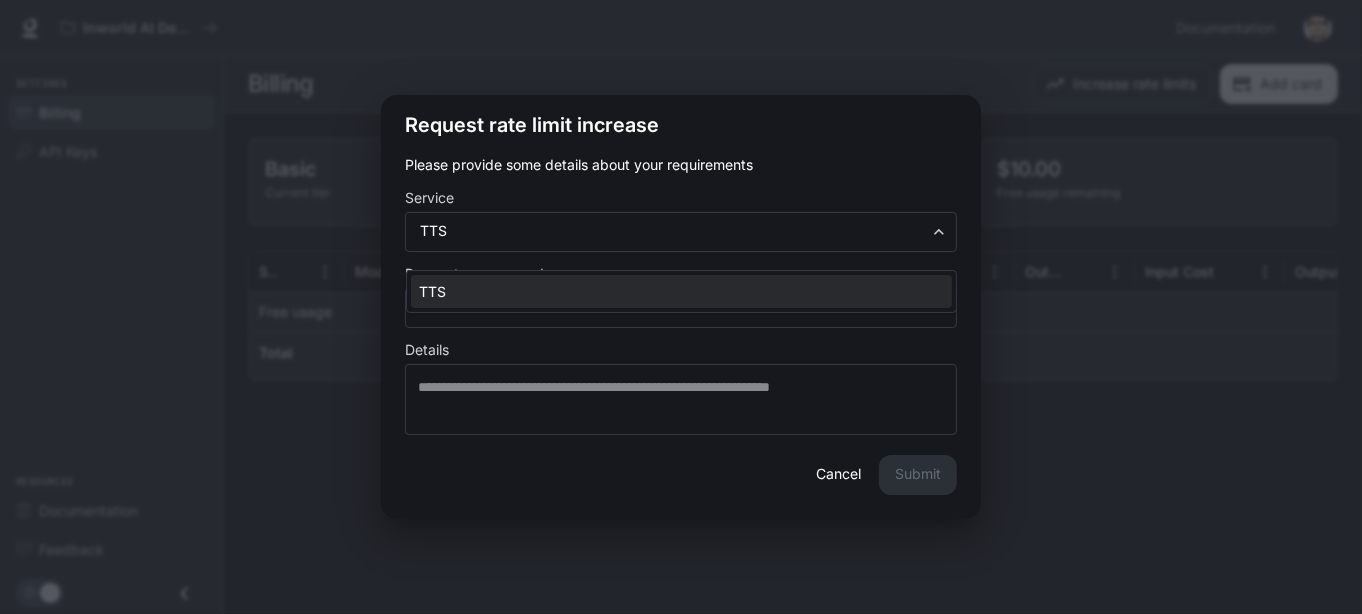 click at bounding box center (681, 307) 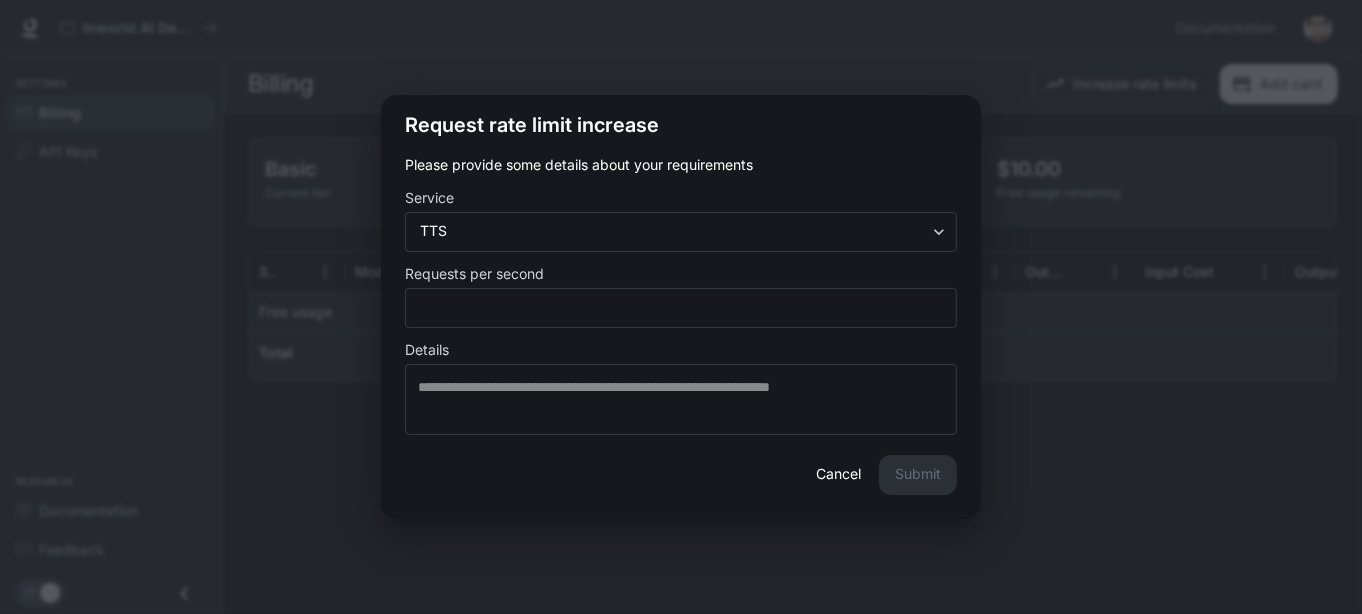 click on "Cancel" at bounding box center [839, 475] 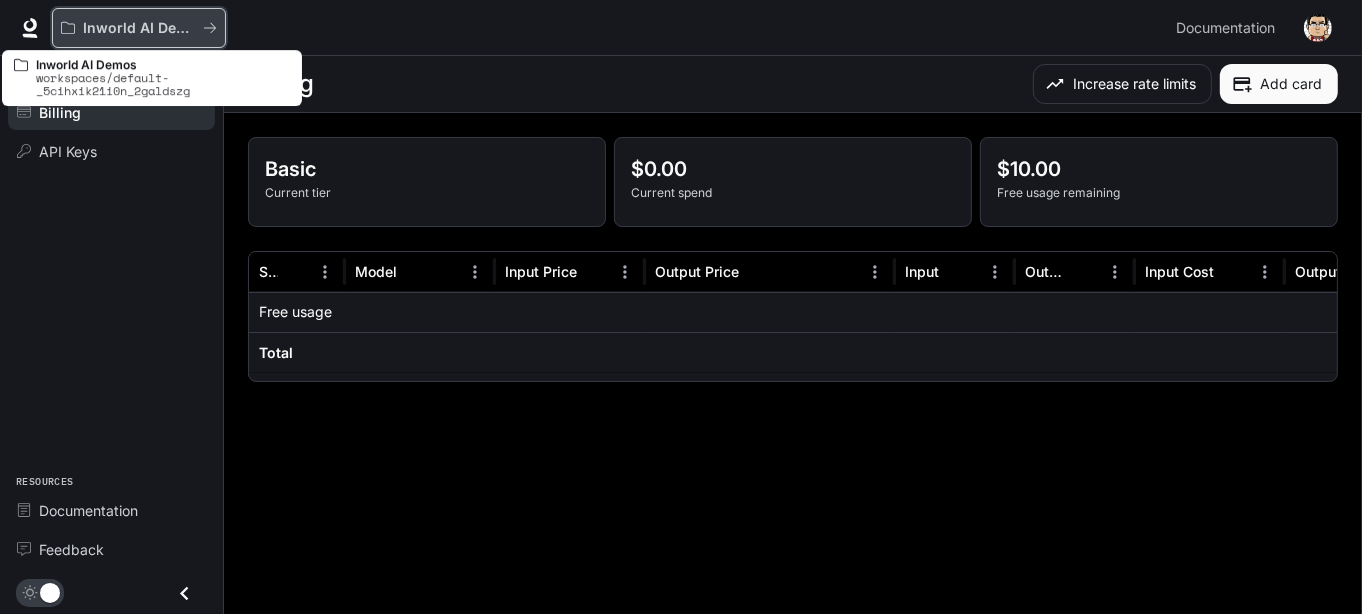 click on "Inworld AI Demos" at bounding box center (132, 28) 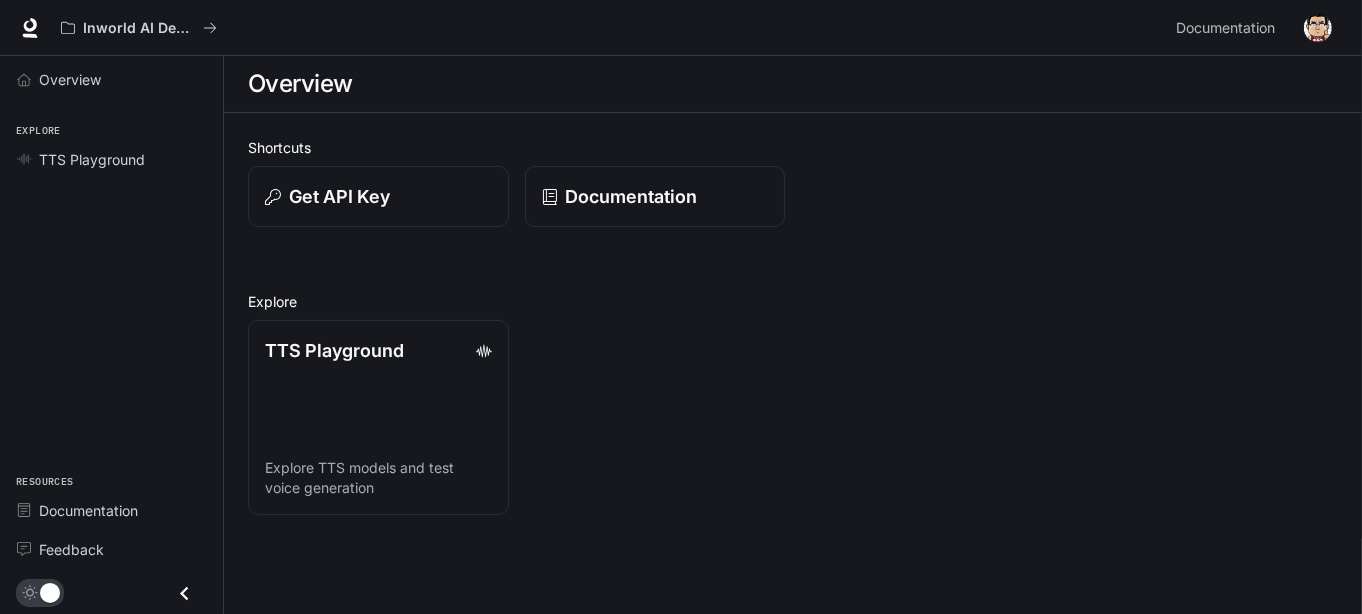 click 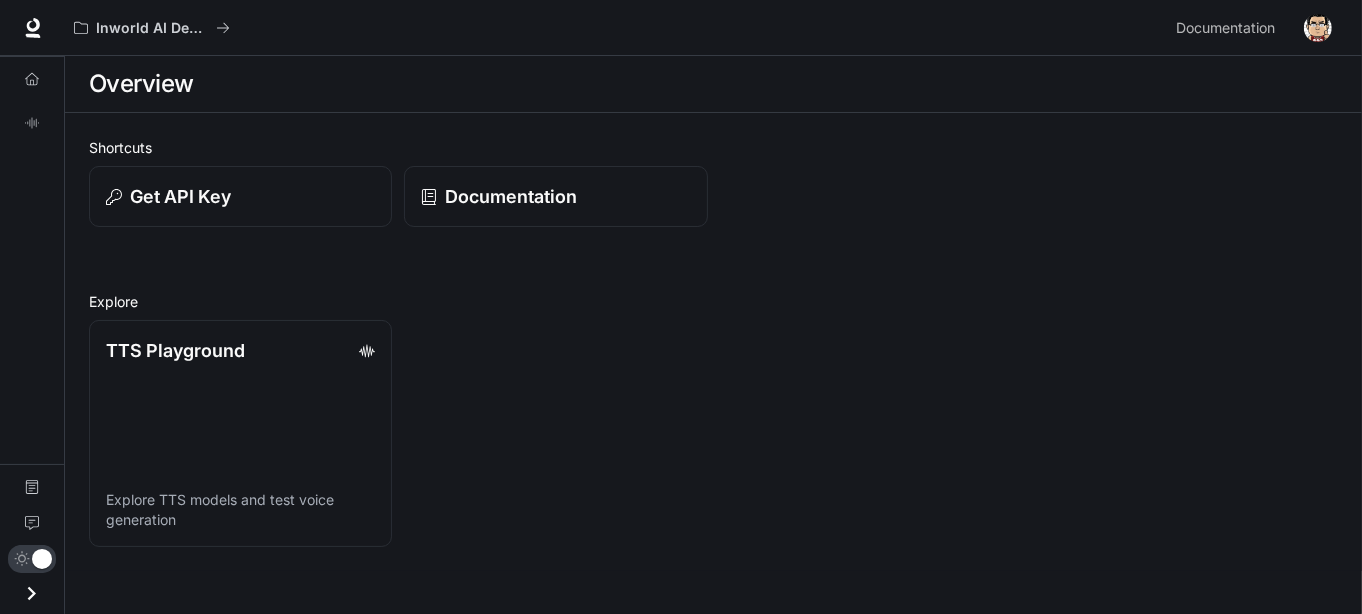 click at bounding box center [31, 593] 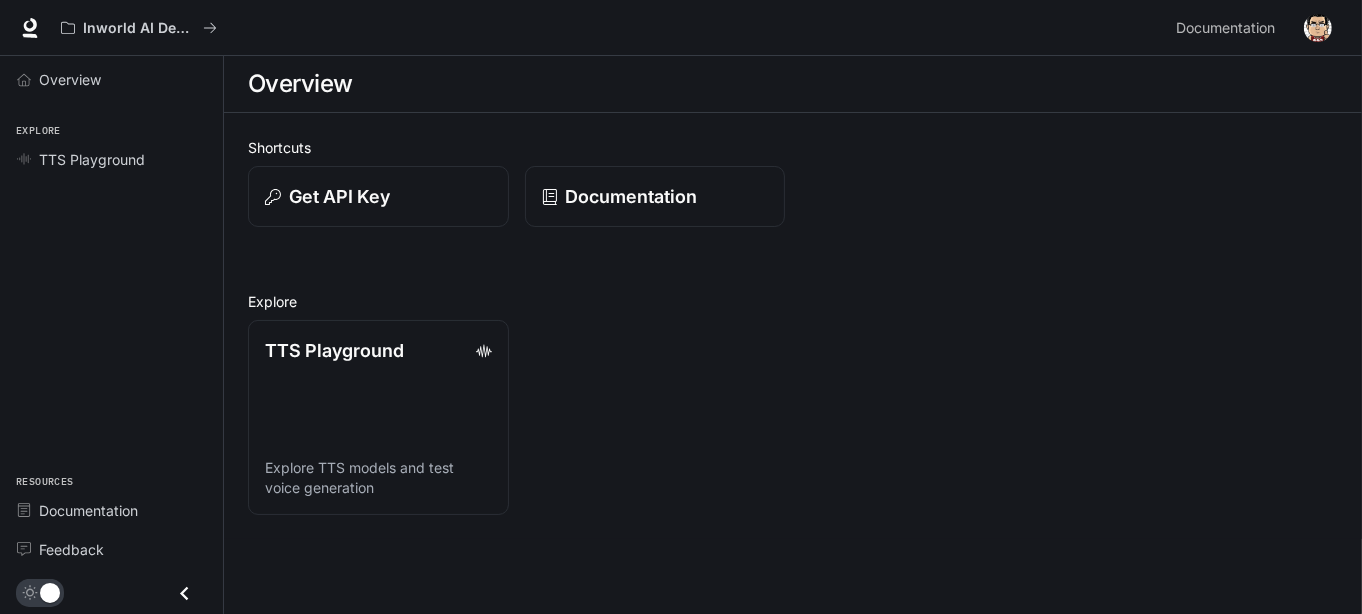 click at bounding box center (1318, 28) 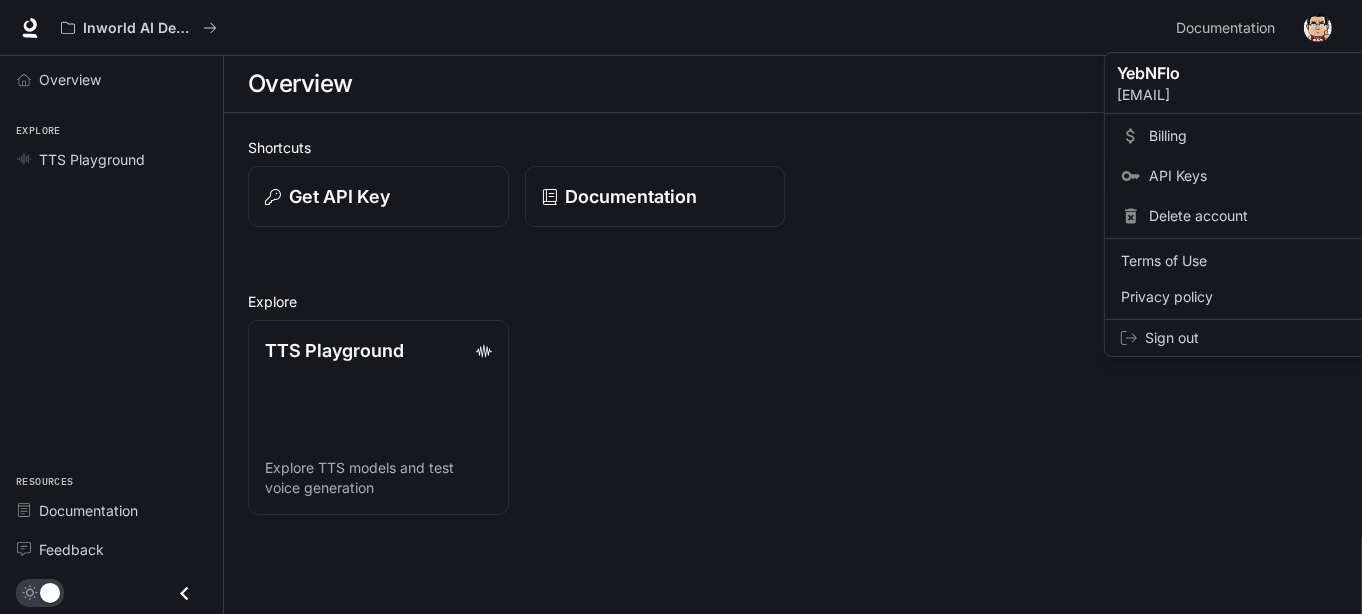 click on "API Keys" at bounding box center (1278, 176) 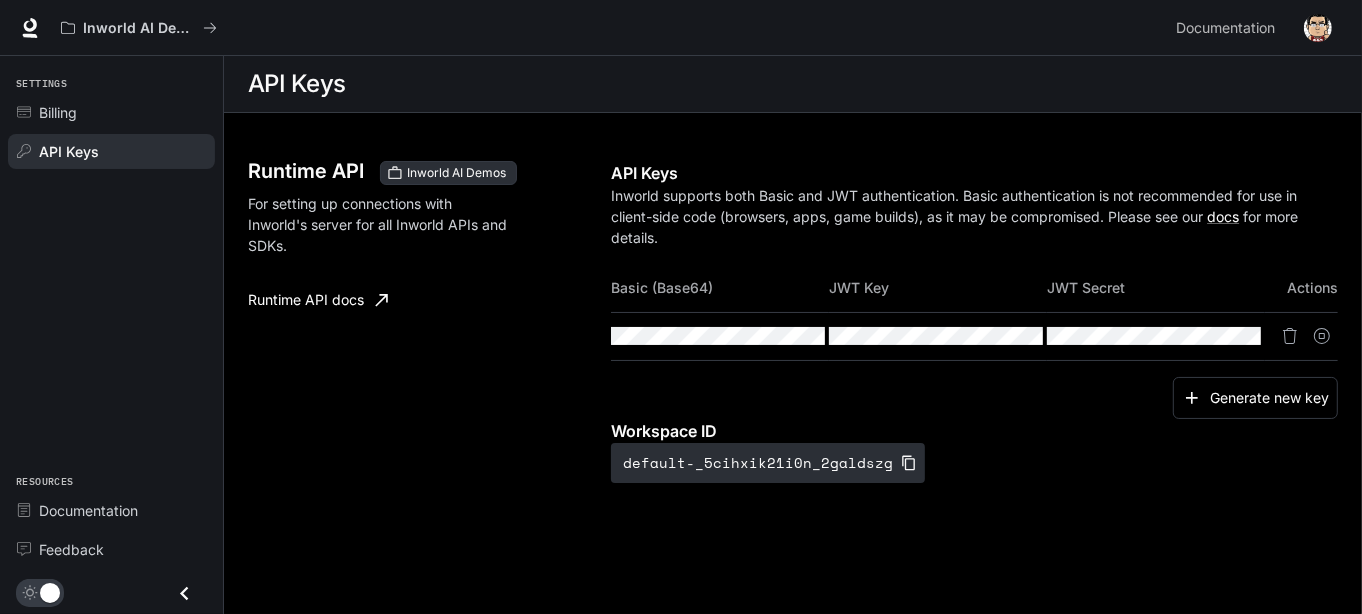 click on "Runtime API docs" at bounding box center (318, 300) 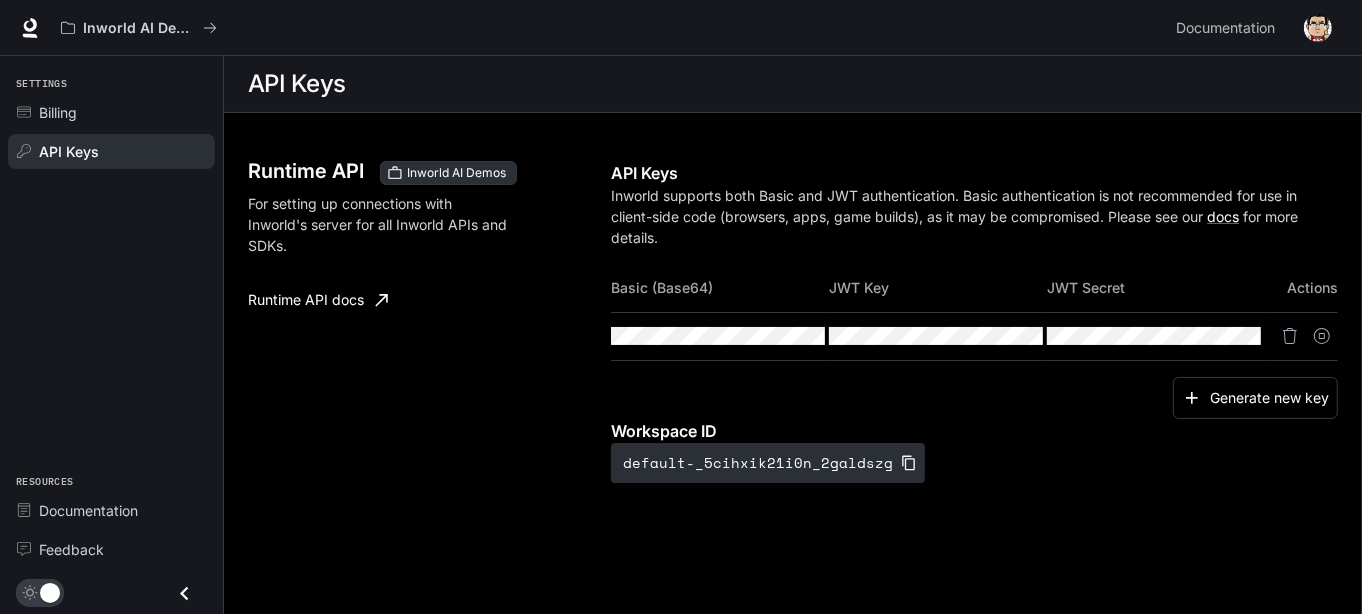 click at bounding box center (1318, 28) 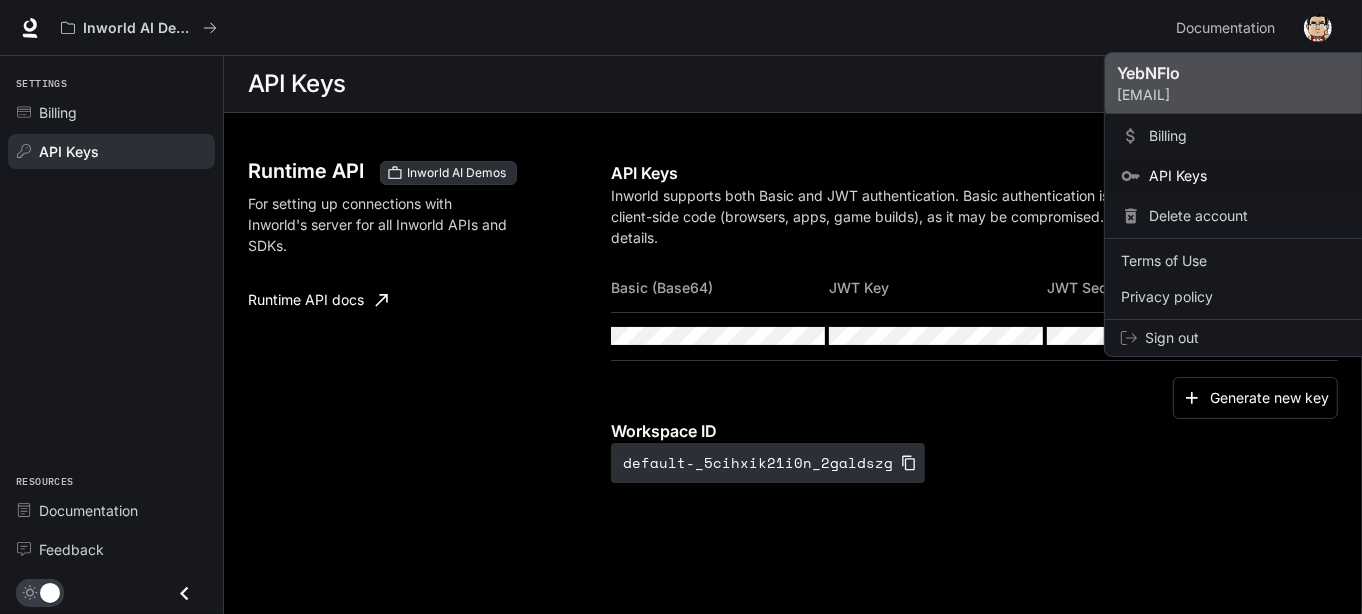 click 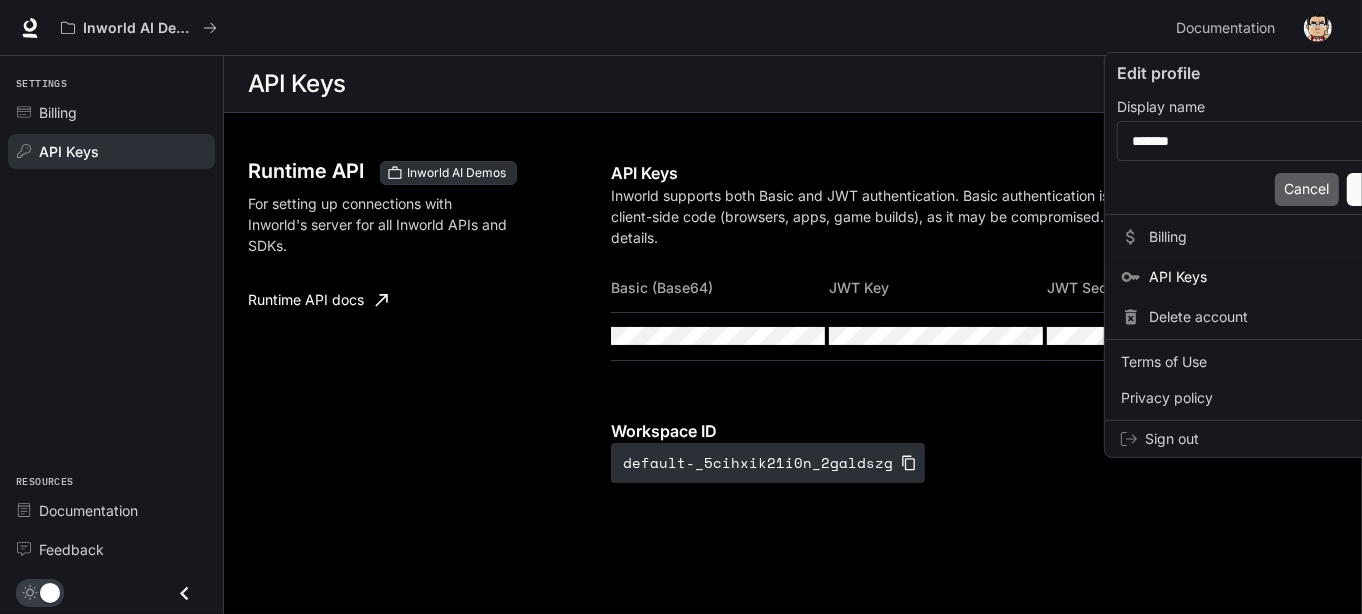 click on "Cancel" at bounding box center [1307, 189] 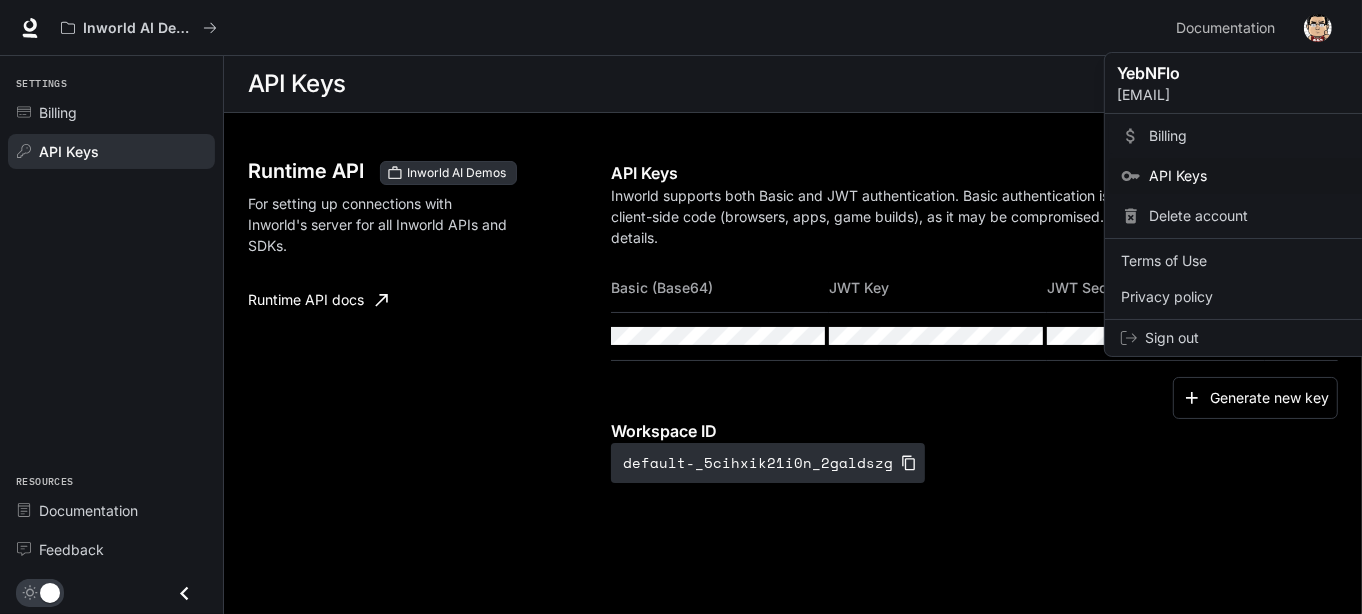 click on "Billing" at bounding box center (1278, 136) 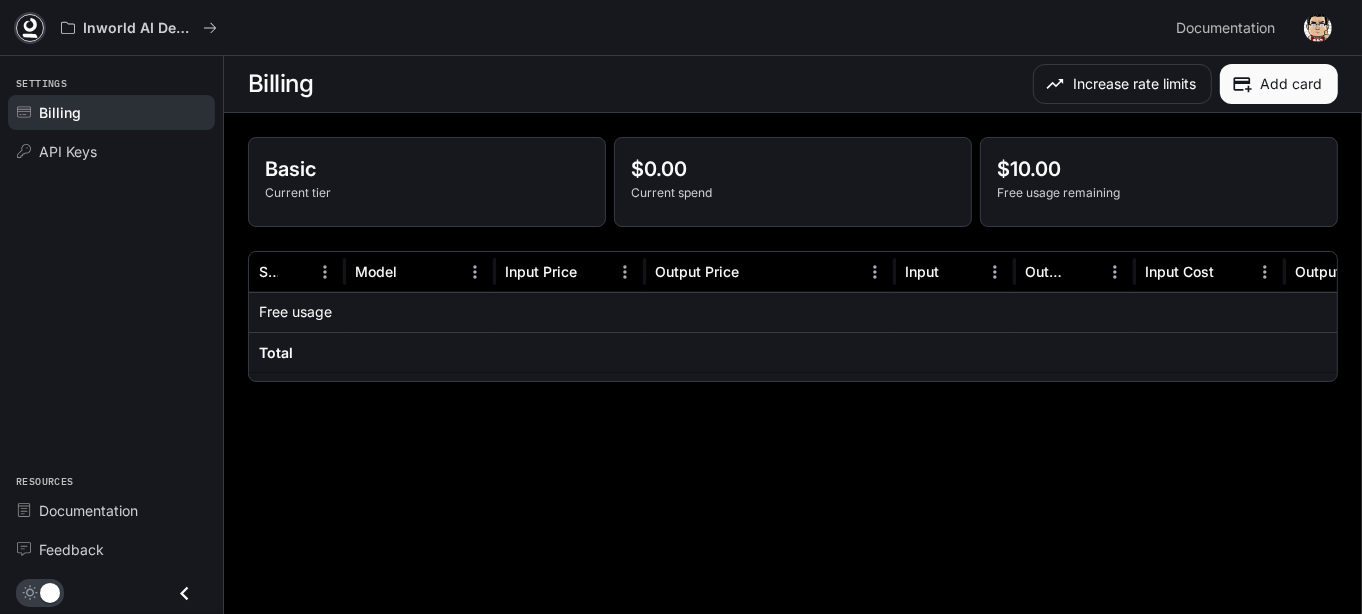 click 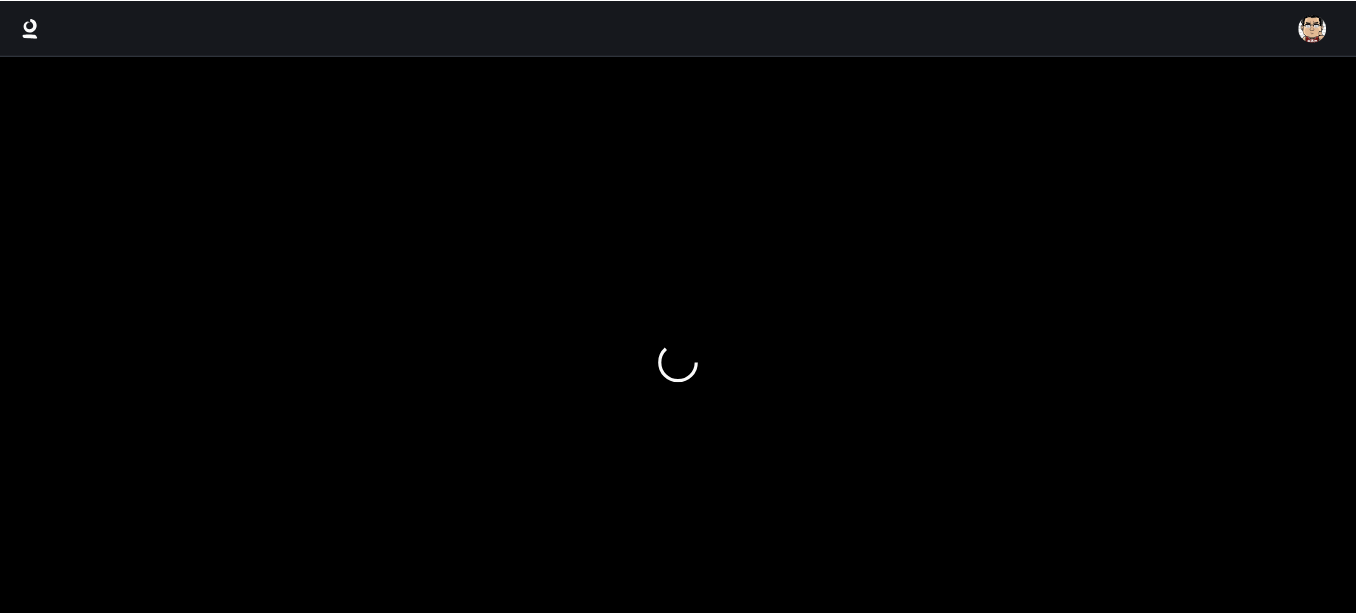 scroll, scrollTop: 0, scrollLeft: 0, axis: both 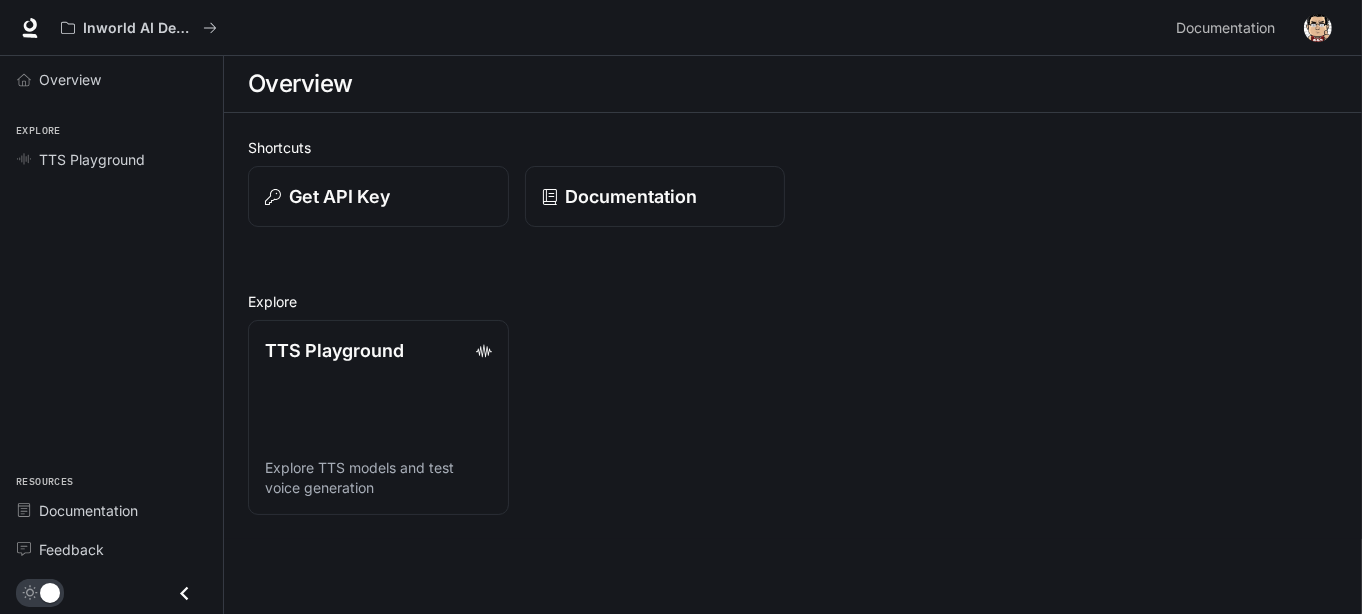 click at bounding box center (1318, 28) 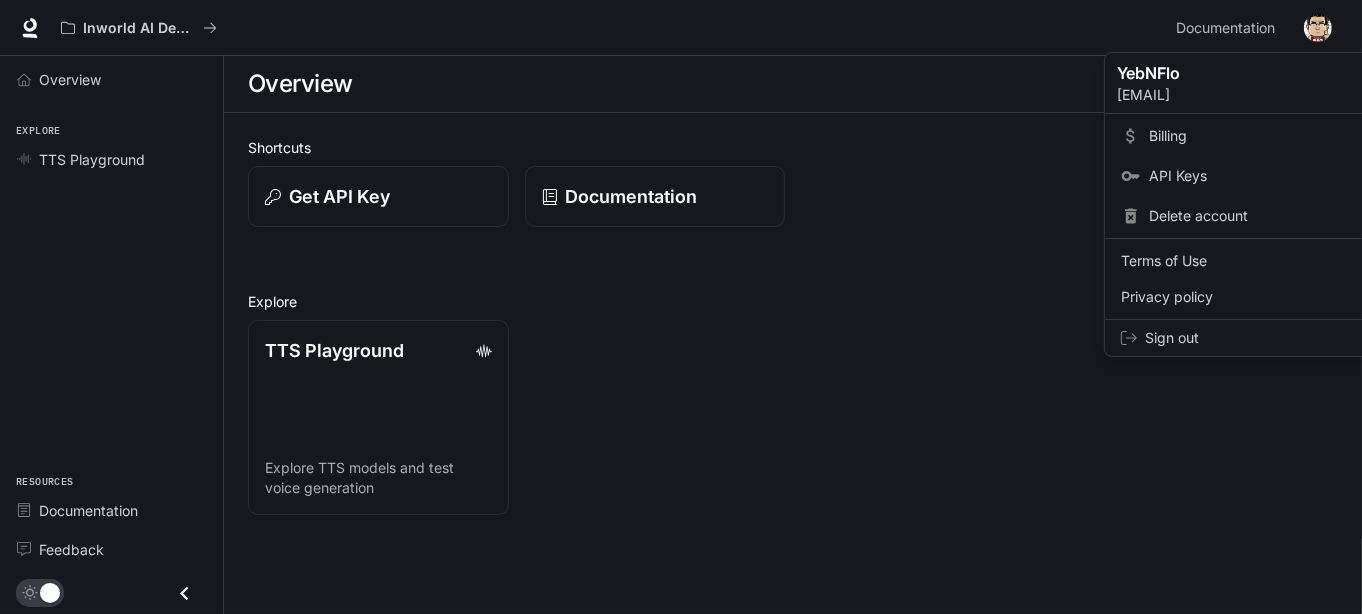 click at bounding box center [681, 307] 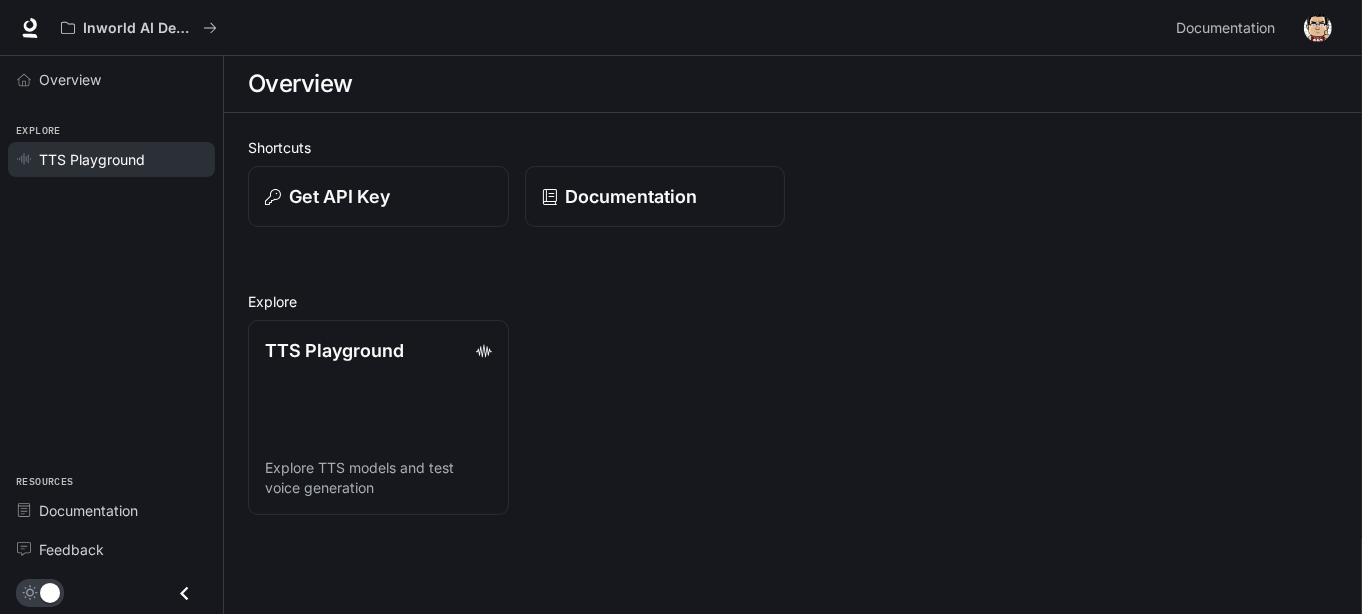 click on "TTS Playground" at bounding box center [92, 159] 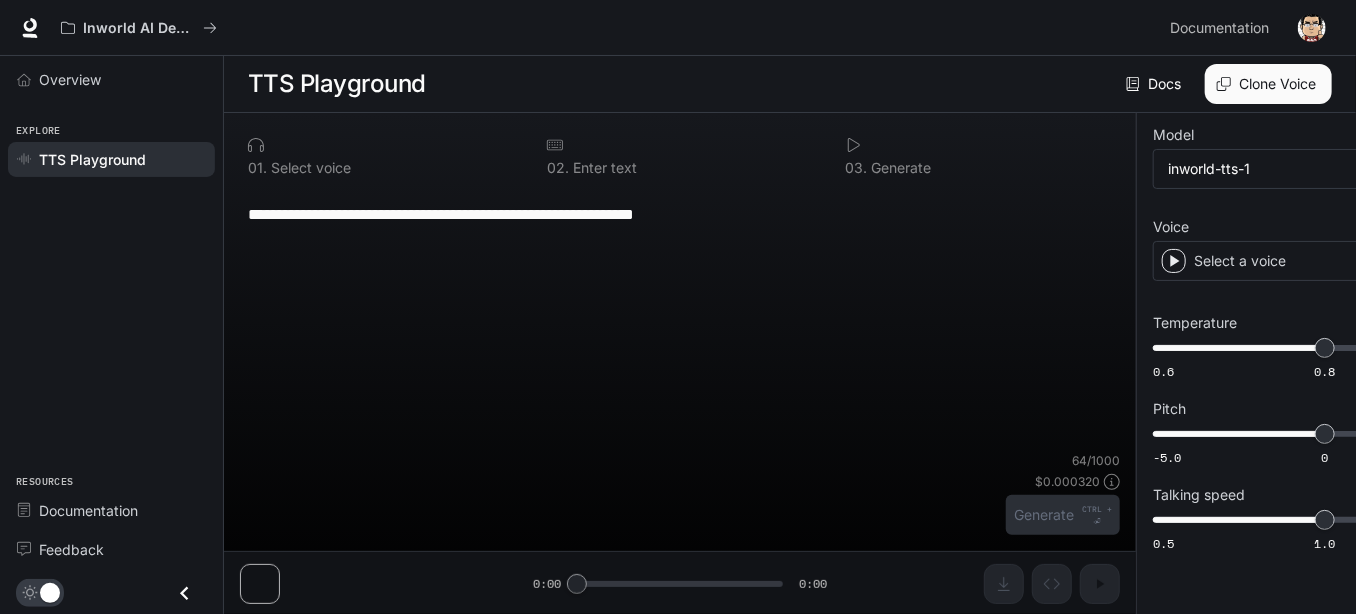 type on "**********" 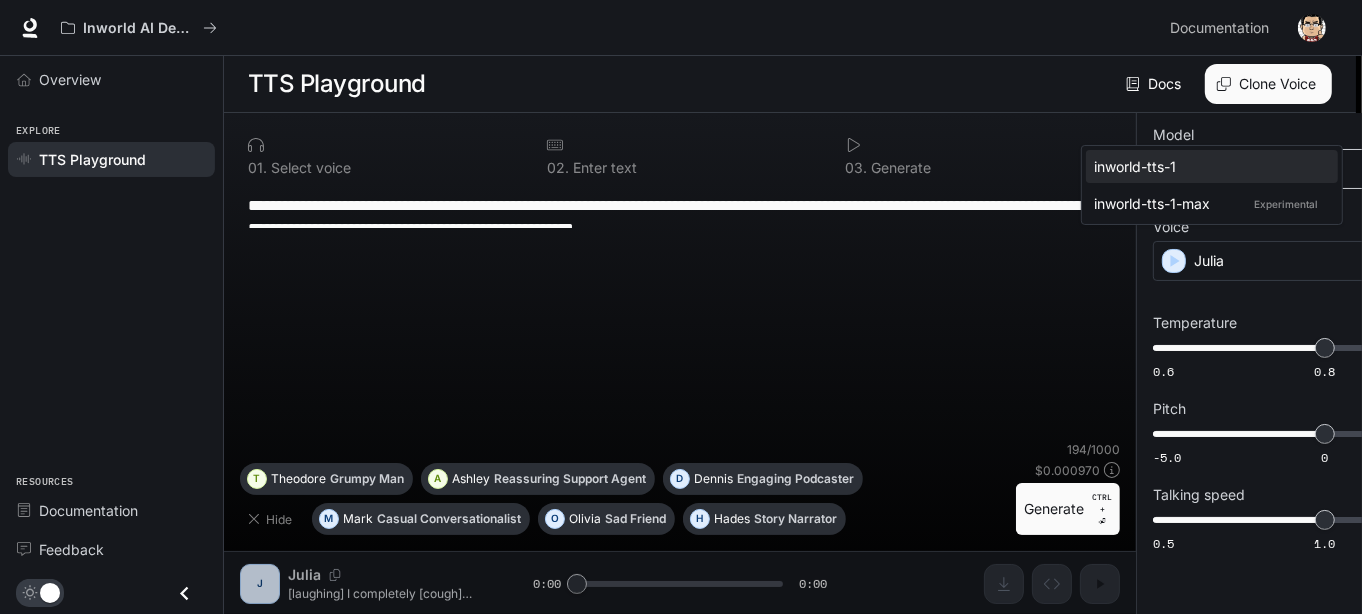 click on "**********" at bounding box center [681, 307] 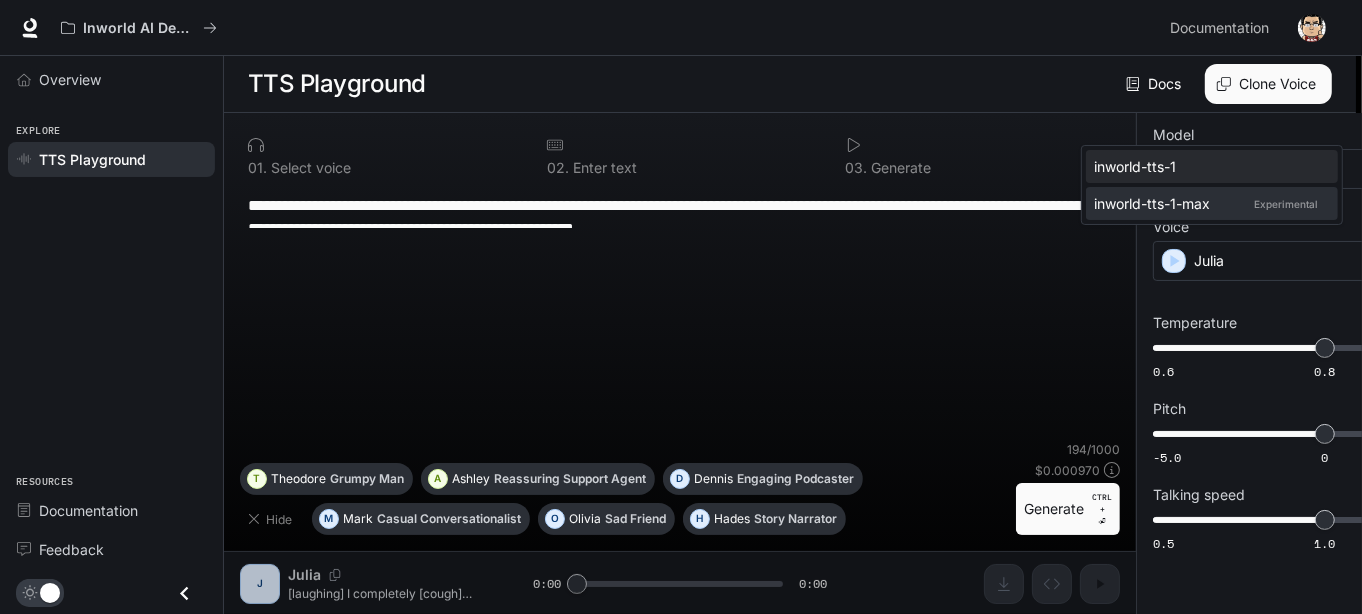 click on "inworld-tts-1-max Experimental" at bounding box center (1208, 203) 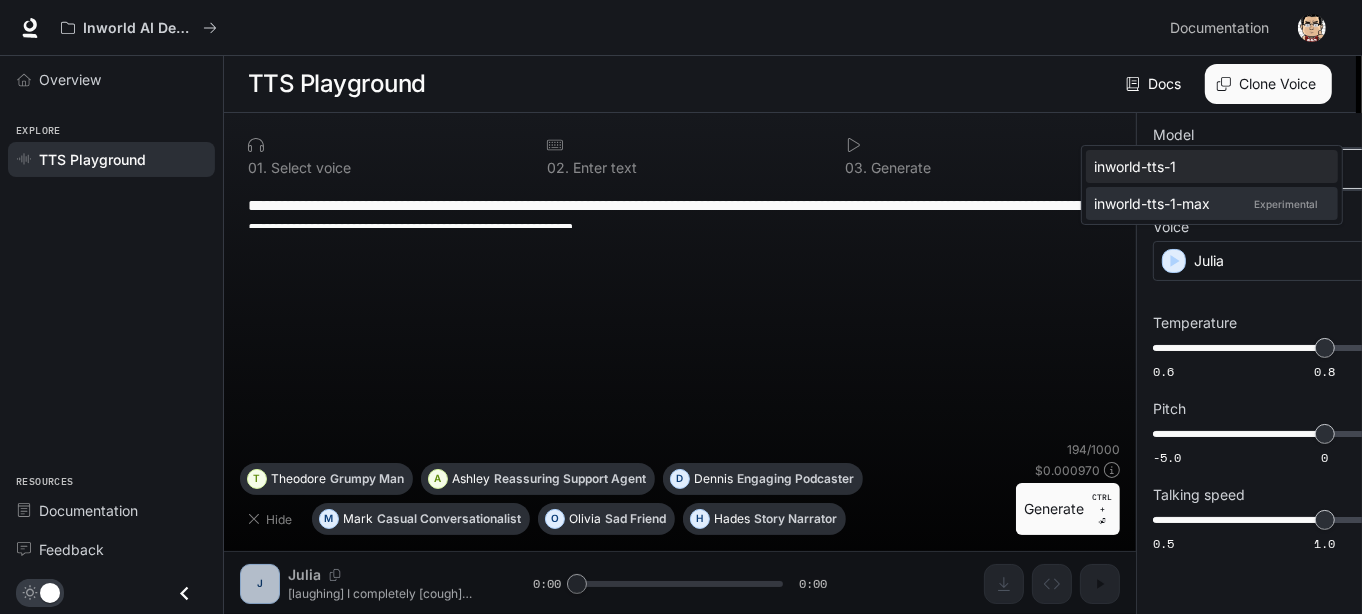 type on "**********" 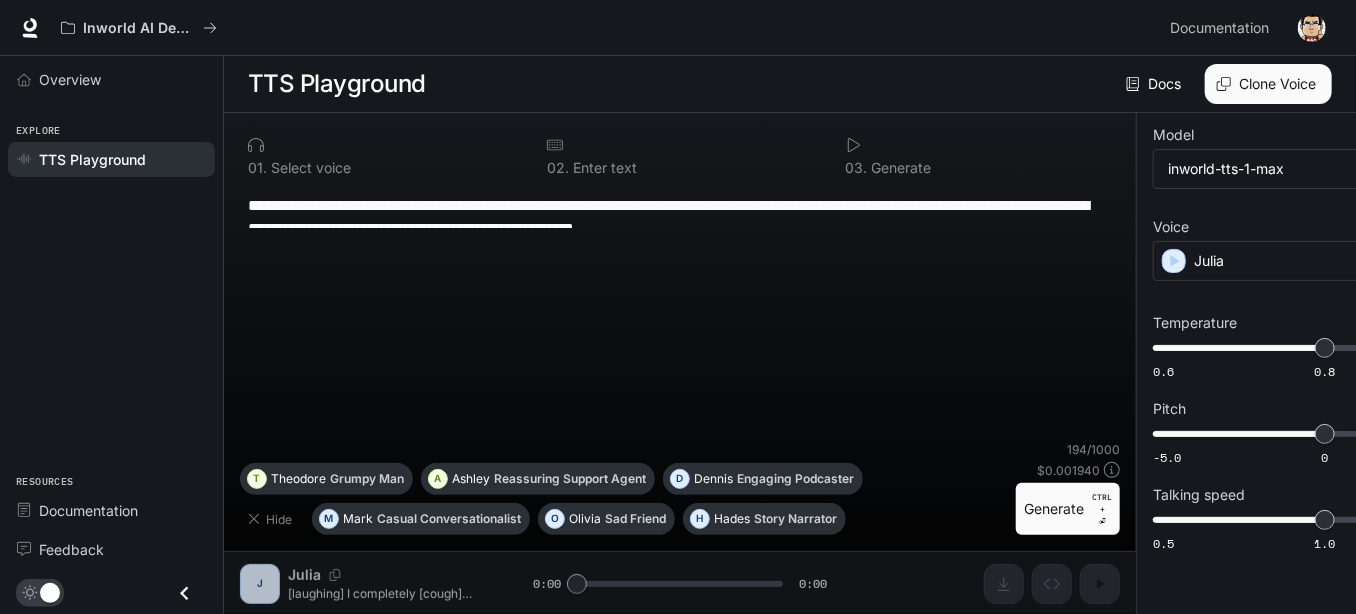click on "Generate CTRL +  ⏎" at bounding box center [1068, 509] 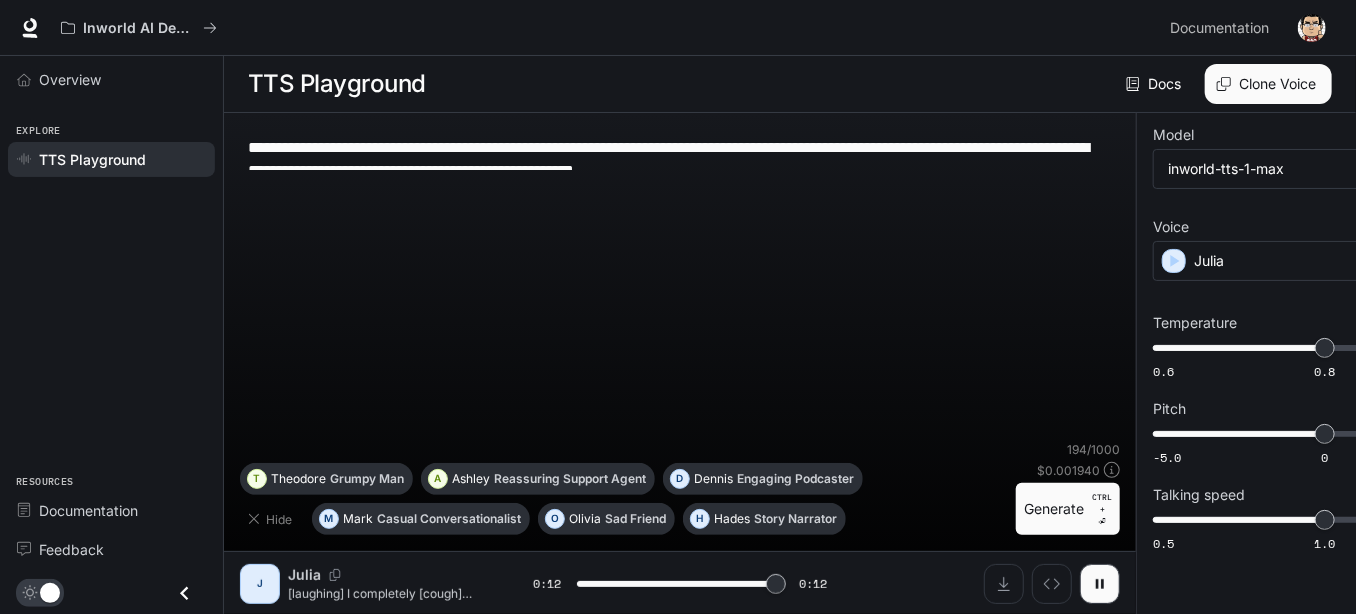 type on "*" 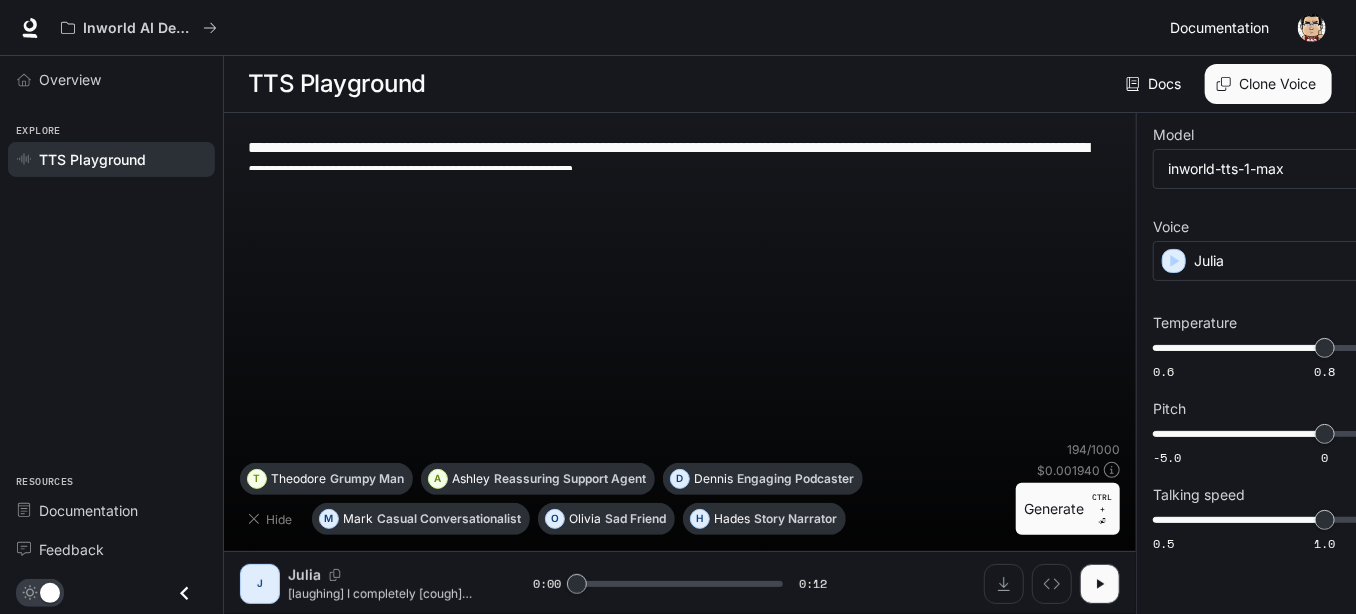 click on "Documentation" at bounding box center (1219, 28) 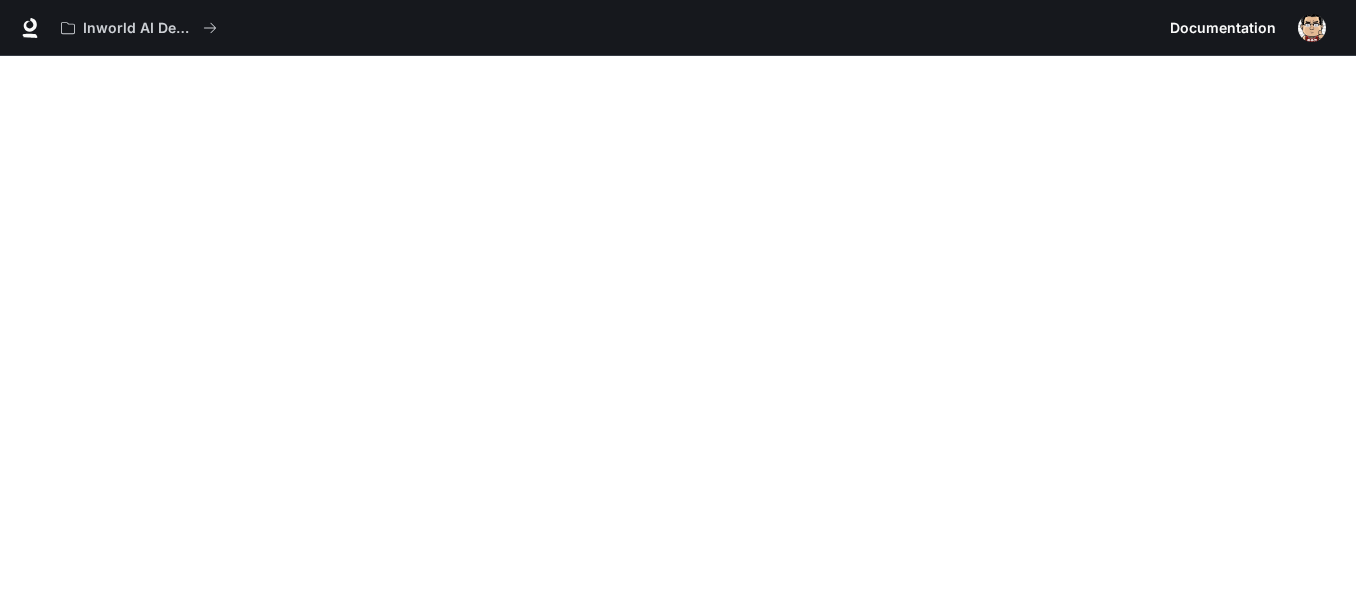scroll, scrollTop: 0, scrollLeft: 0, axis: both 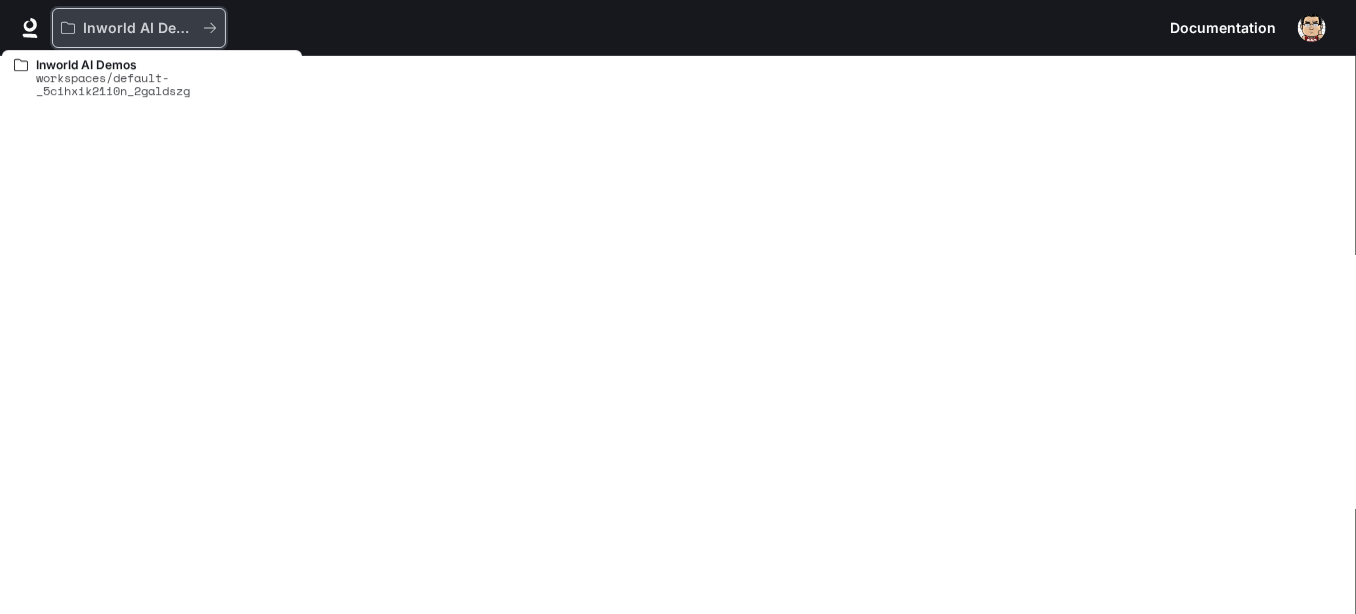 click on "Inworld AI Demos" at bounding box center [139, 28] 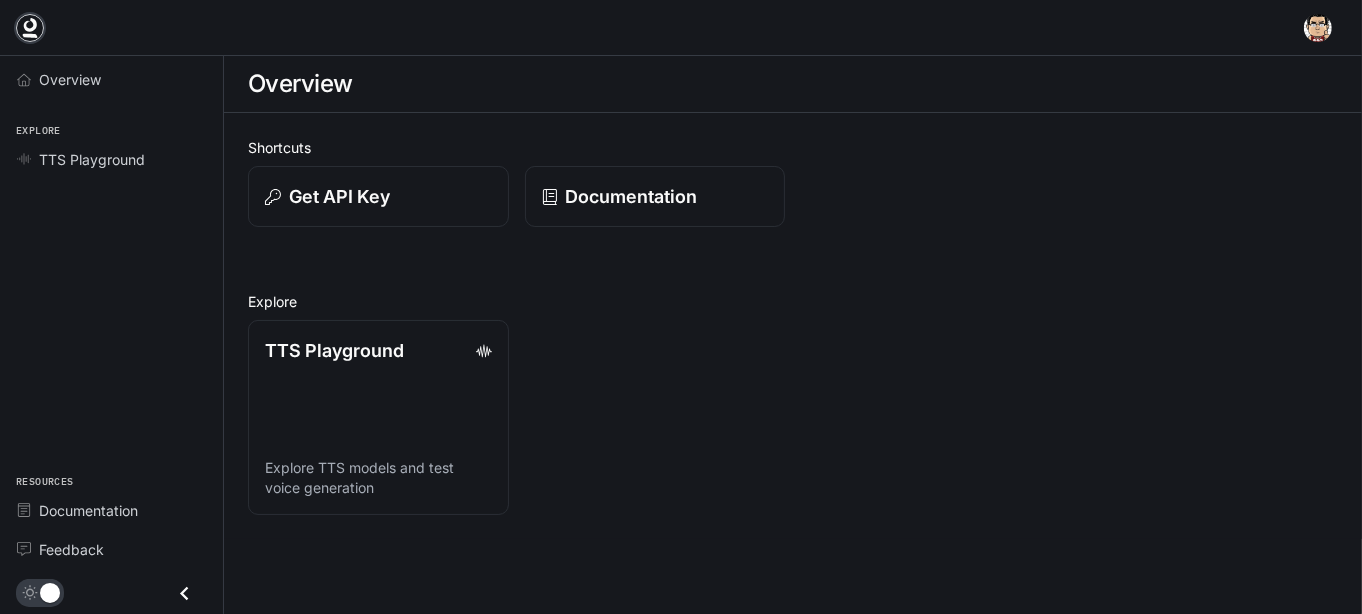 click at bounding box center (30, 28) 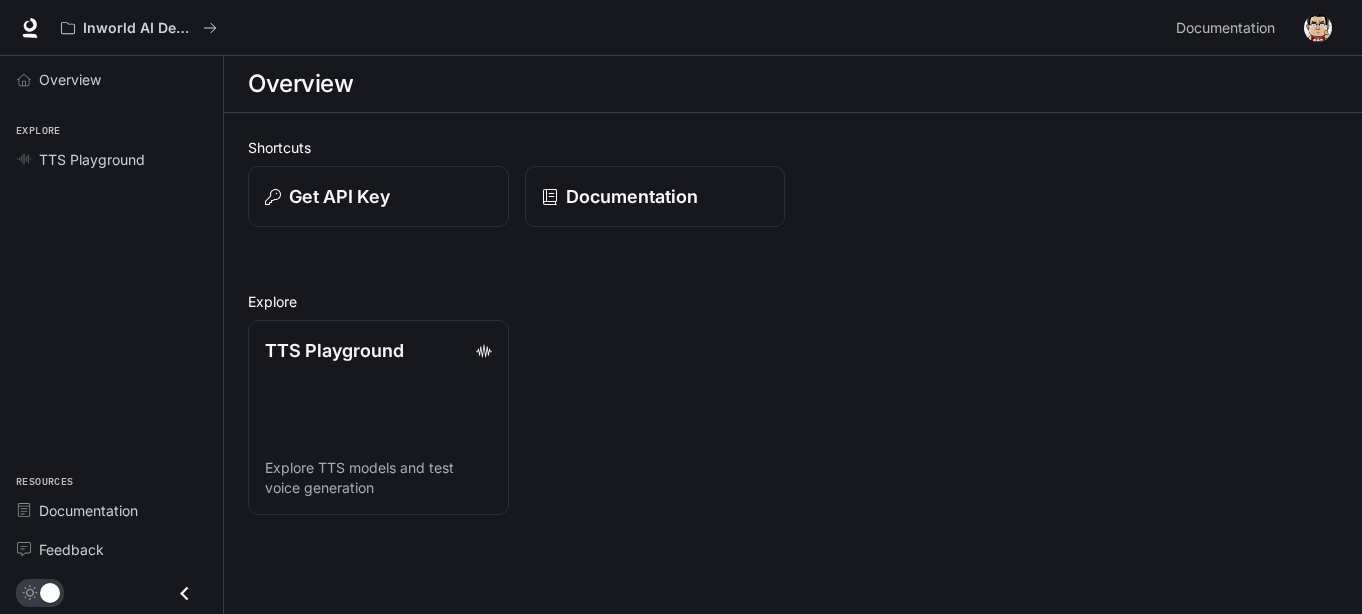 scroll, scrollTop: 0, scrollLeft: 0, axis: both 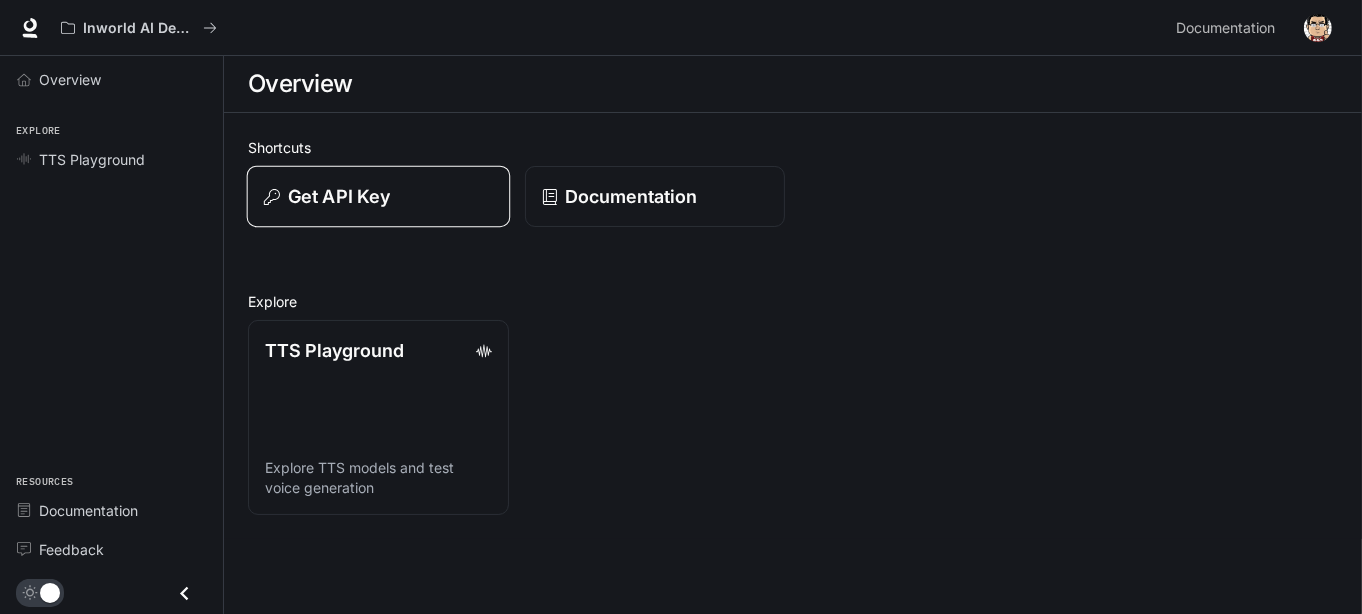click on "Get API Key" at bounding box center (378, 197) 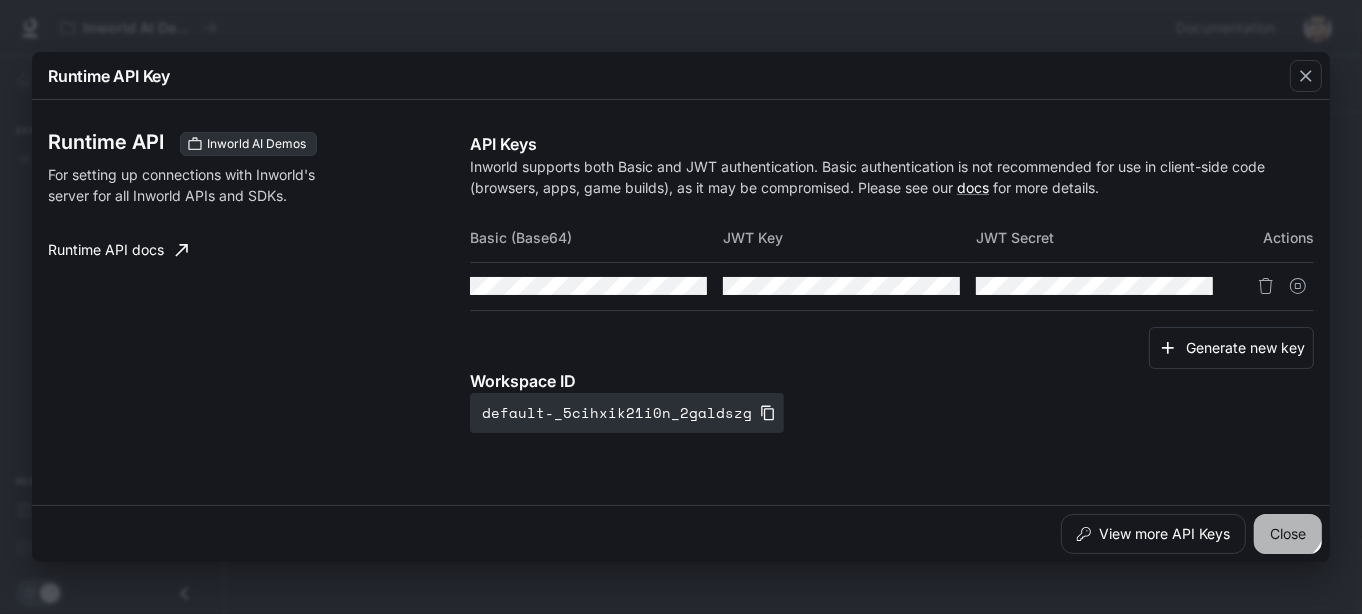 drag, startPoint x: 1288, startPoint y: 470, endPoint x: 1297, endPoint y: 441, distance: 30.364452 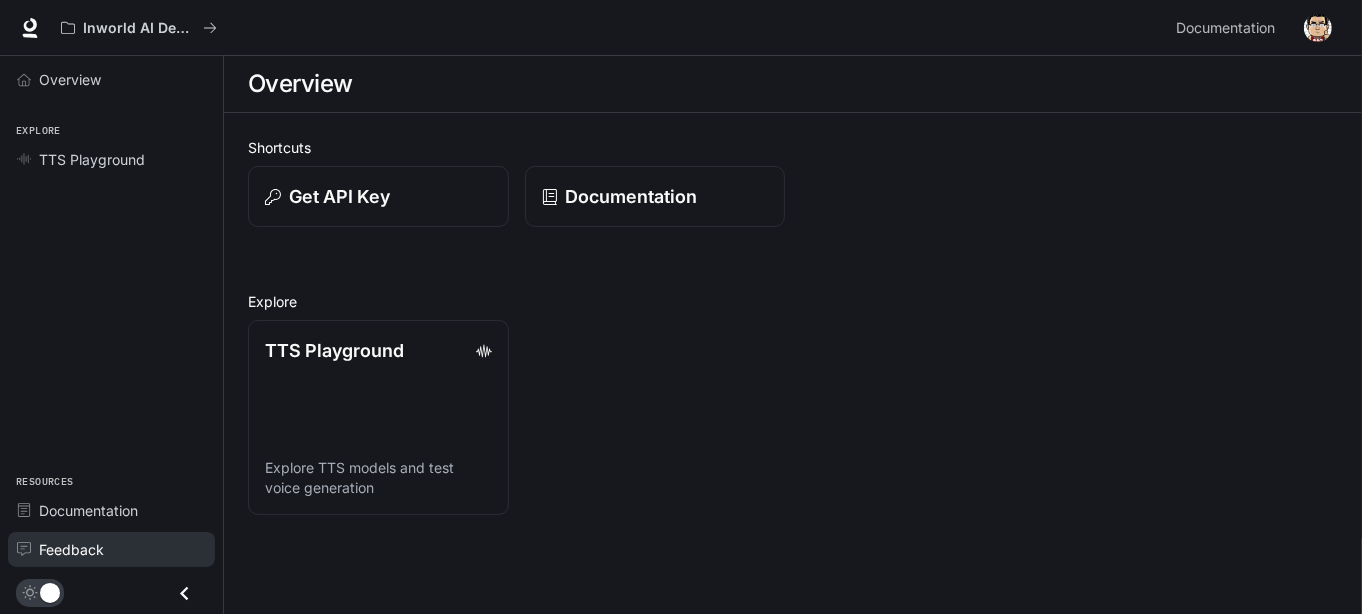 click on "Feedback" at bounding box center [122, 549] 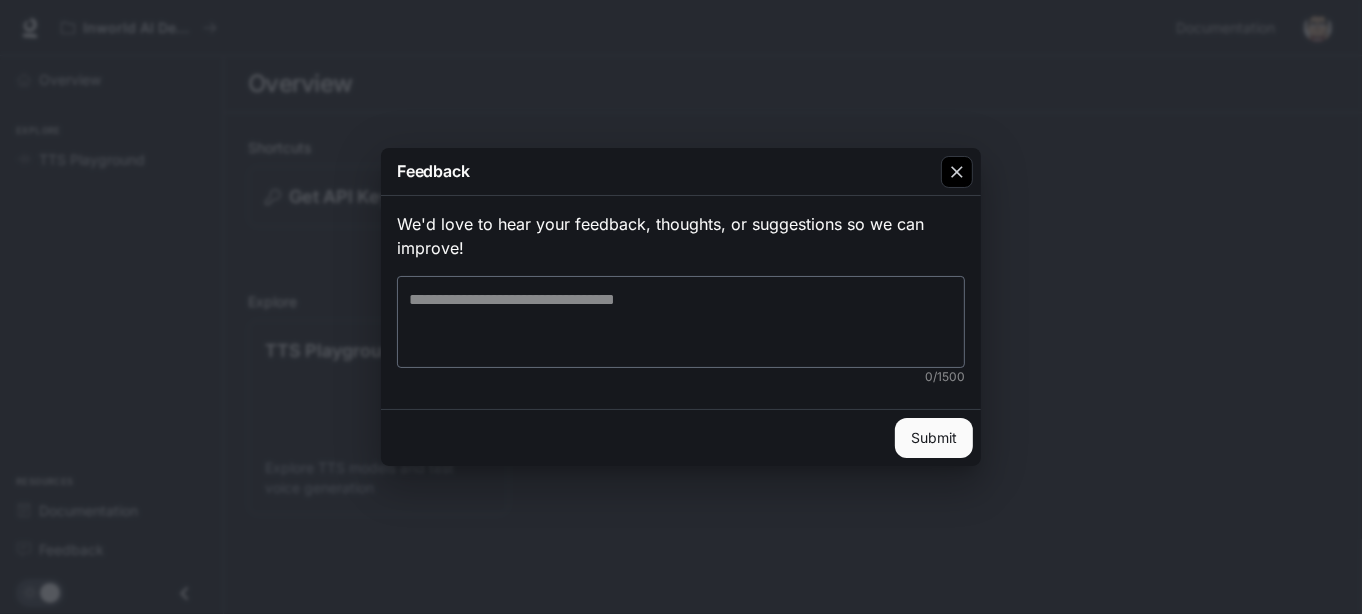 click 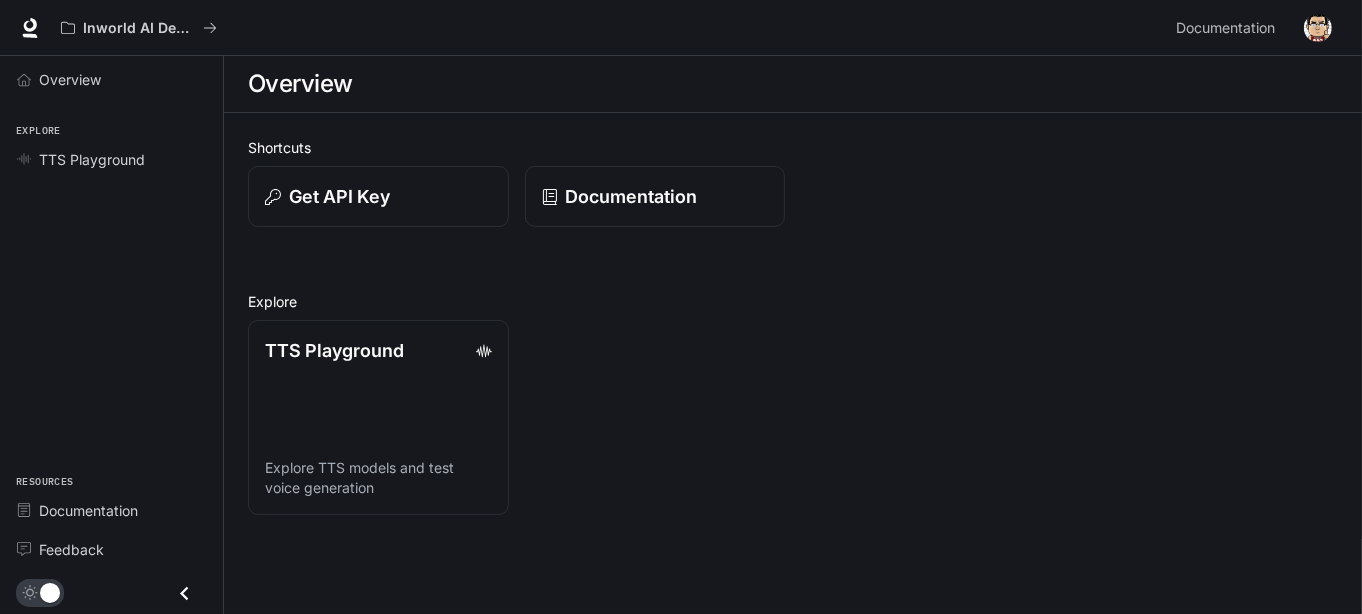 click at bounding box center [1318, 28] 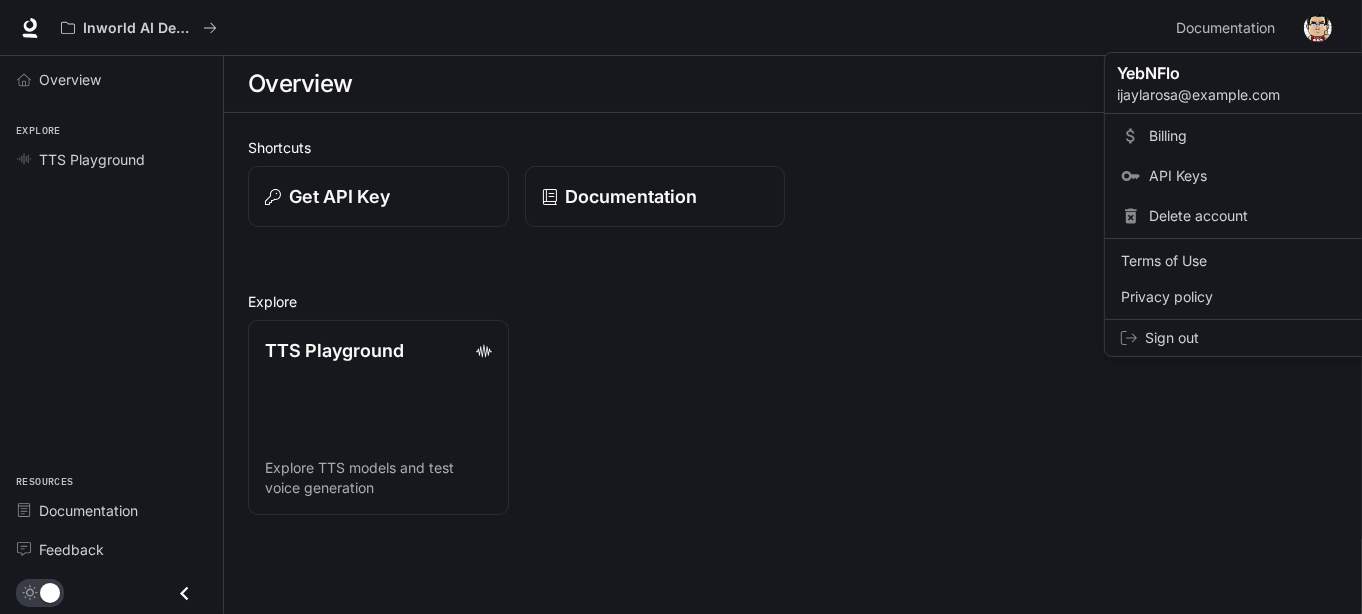 click at bounding box center (681, 307) 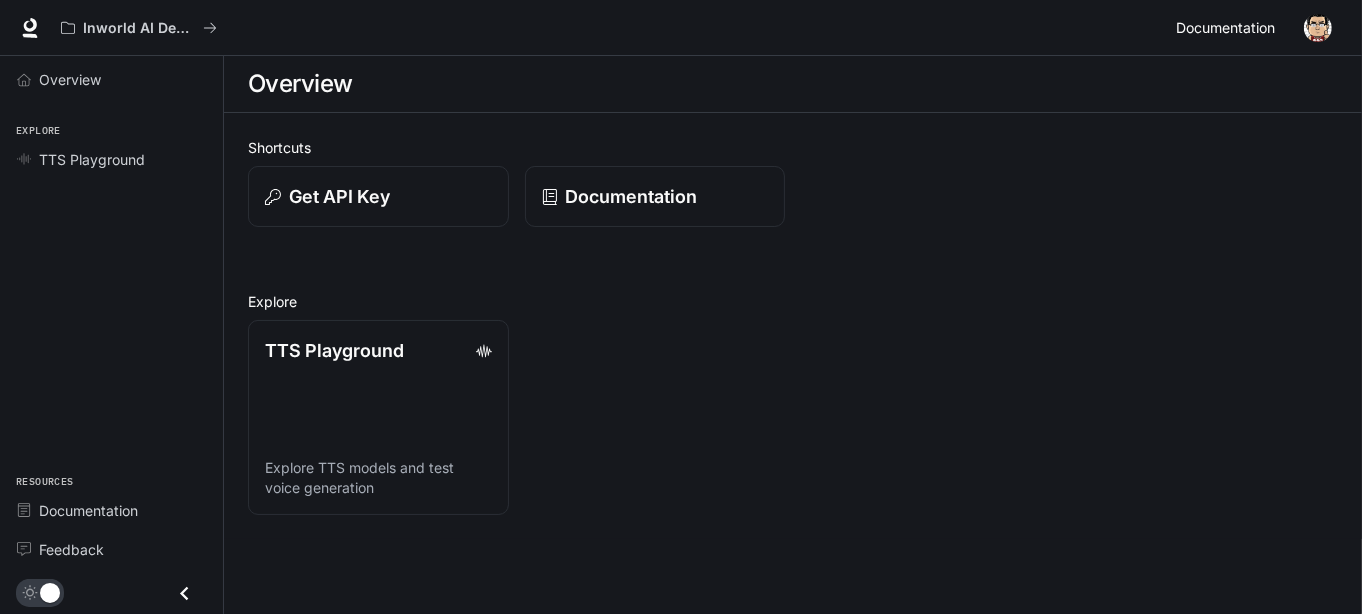 click on "Documentation Documentation" at bounding box center (1229, 28) 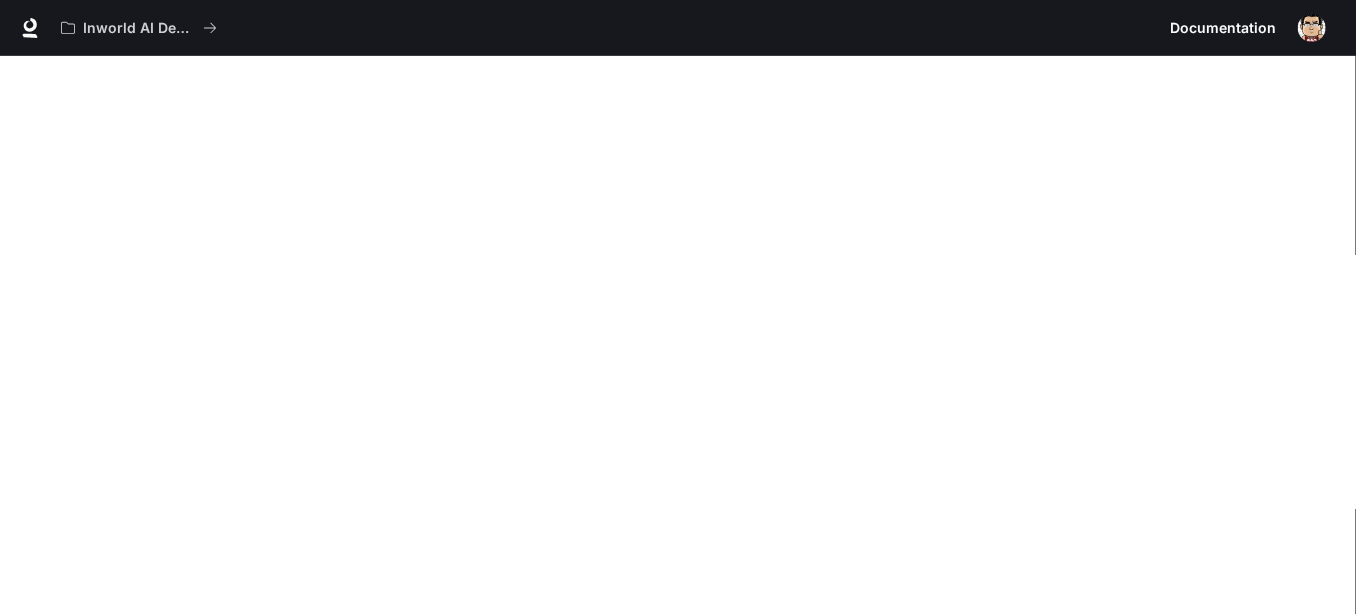 scroll, scrollTop: 42, scrollLeft: 0, axis: vertical 